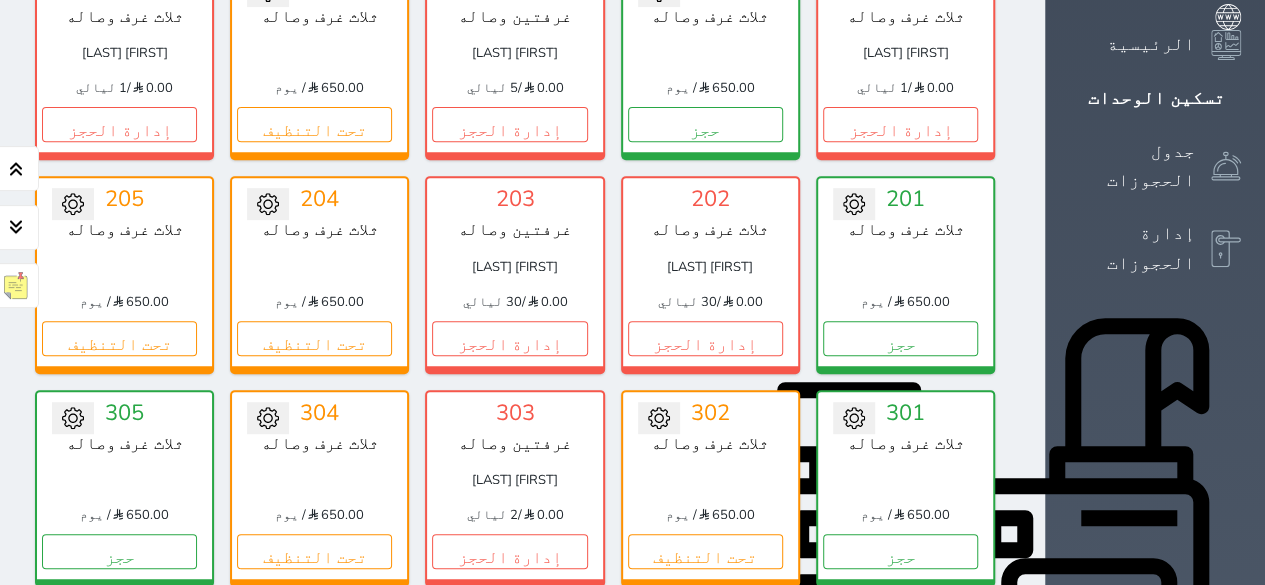 scroll, scrollTop: 78, scrollLeft: 0, axis: vertical 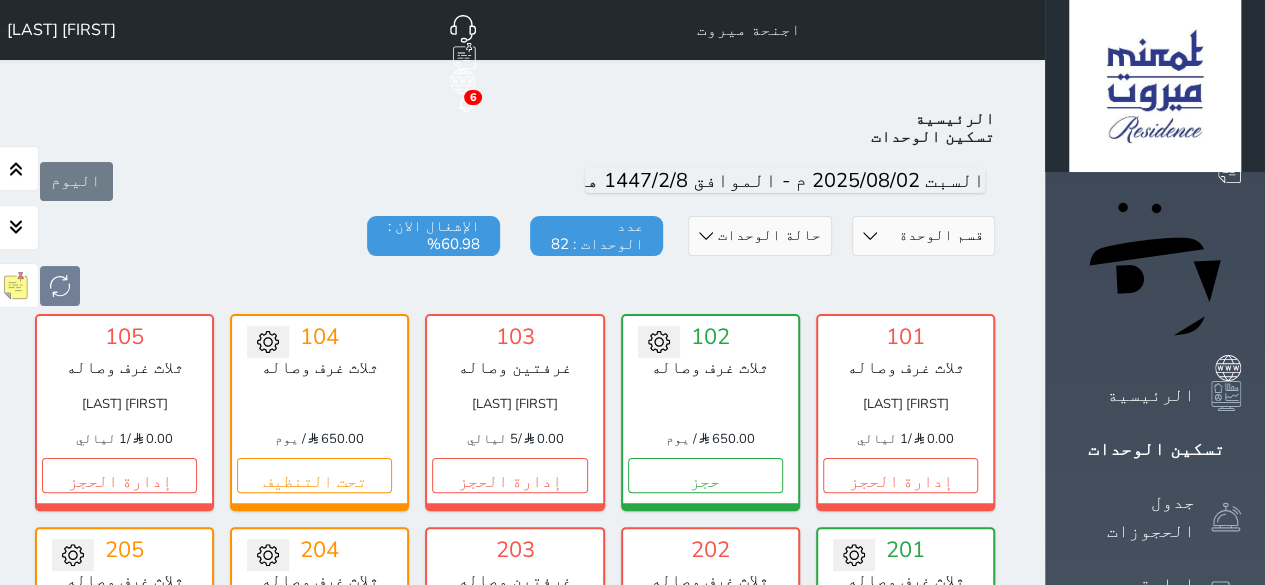 click 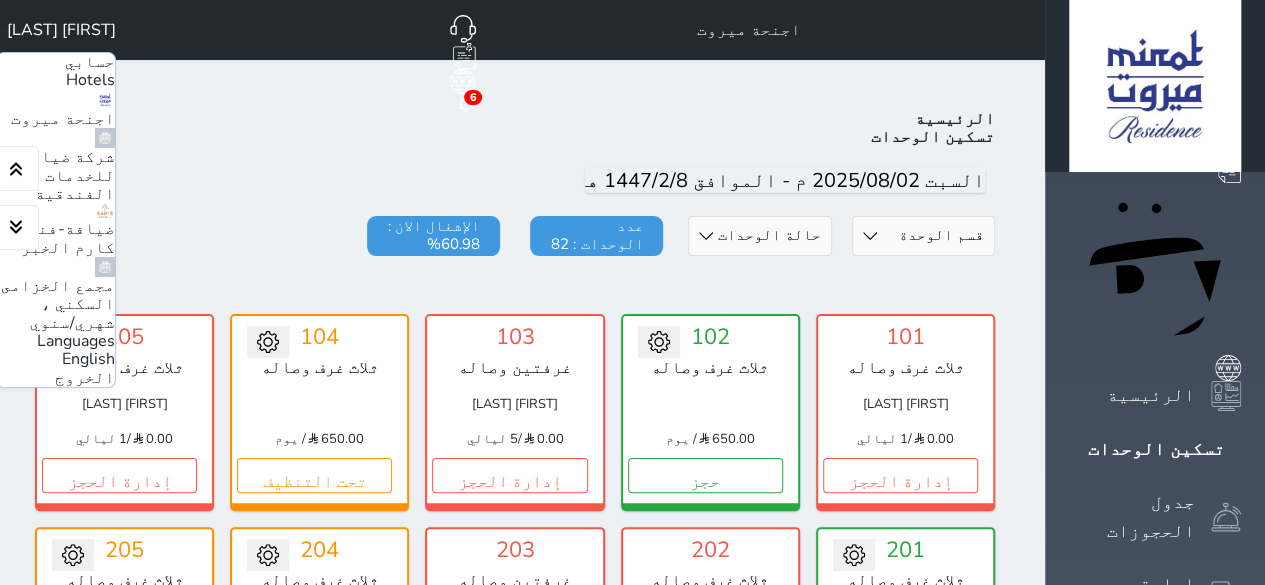 click on "ضيافة-فندق كارم الخبر" at bounding box center [66, 238] 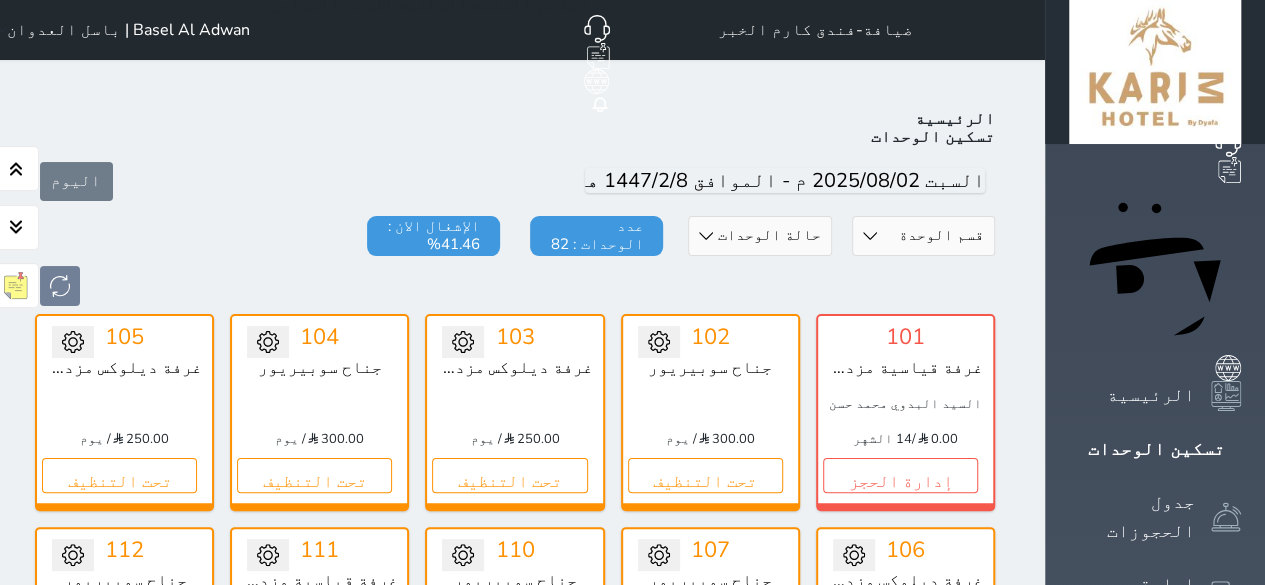 scroll, scrollTop: 78, scrollLeft: 0, axis: vertical 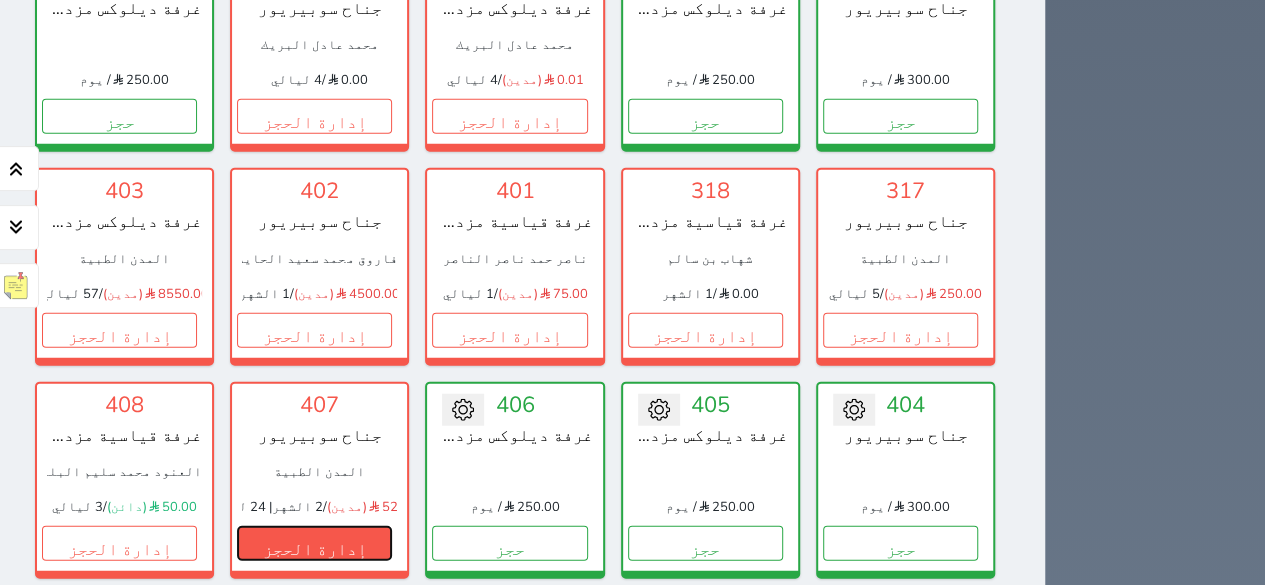 click on "إدارة الحجز" at bounding box center (314, 543) 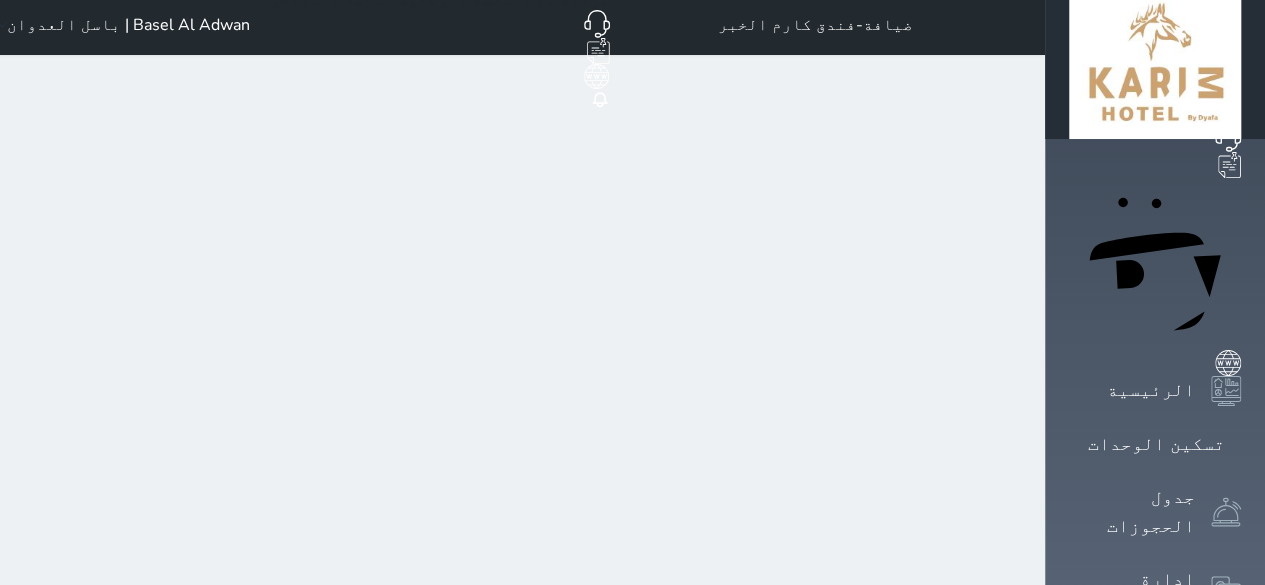 scroll, scrollTop: 0, scrollLeft: 0, axis: both 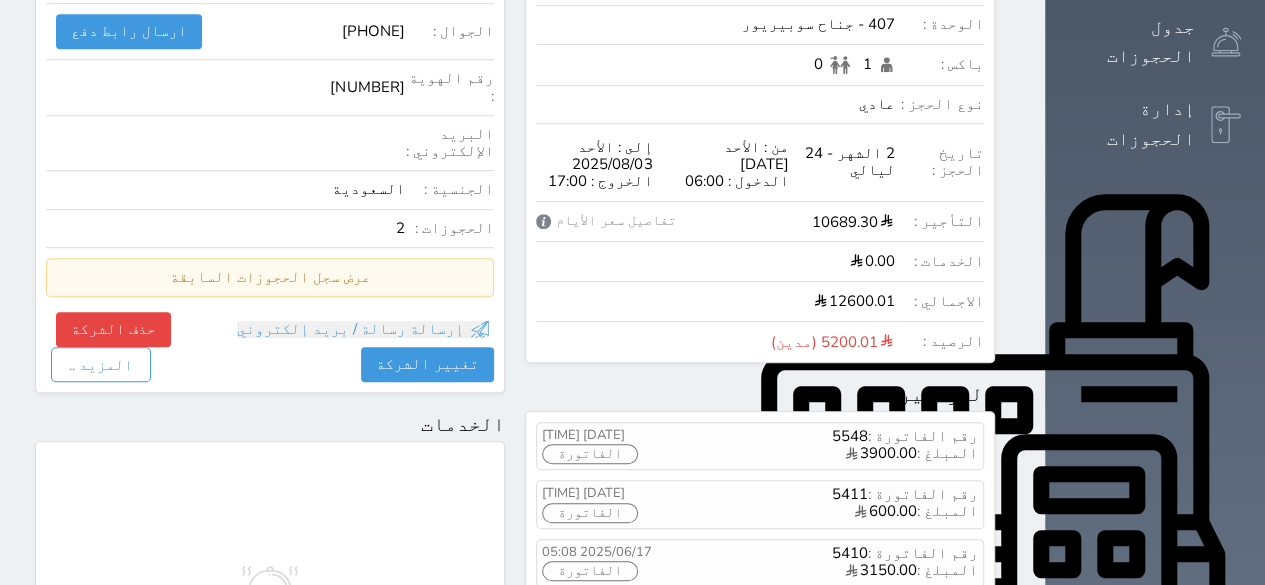 click 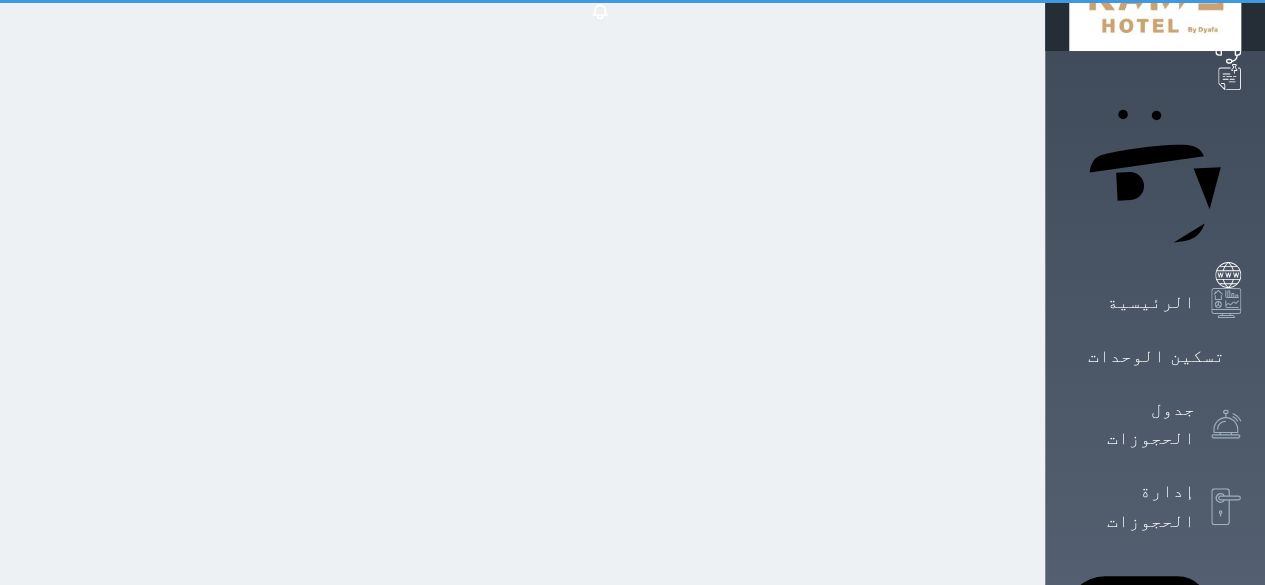 scroll, scrollTop: 0, scrollLeft: 0, axis: both 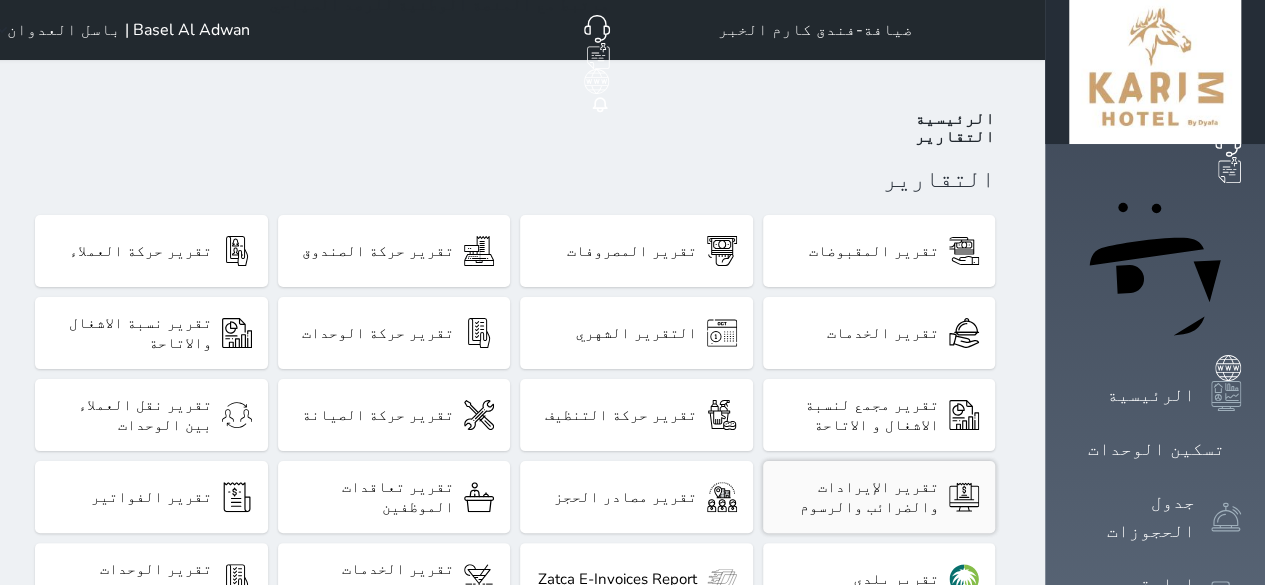 click on "تقرير الإيرادات والضرائب والرسوم" at bounding box center (859, 497) 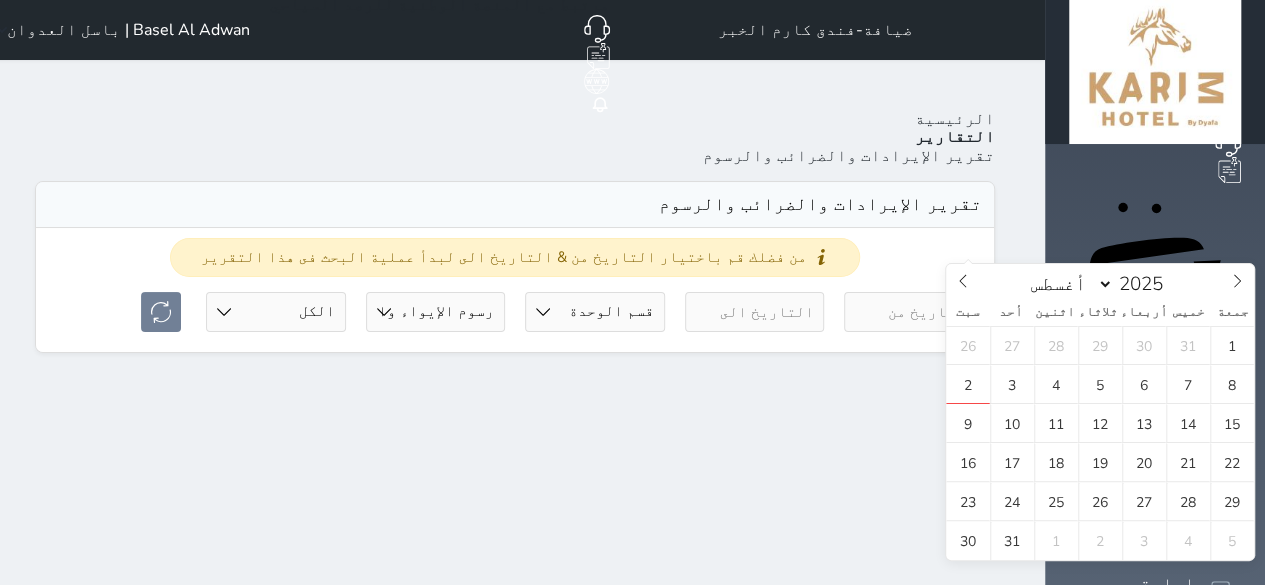 click at bounding box center (914, 312) 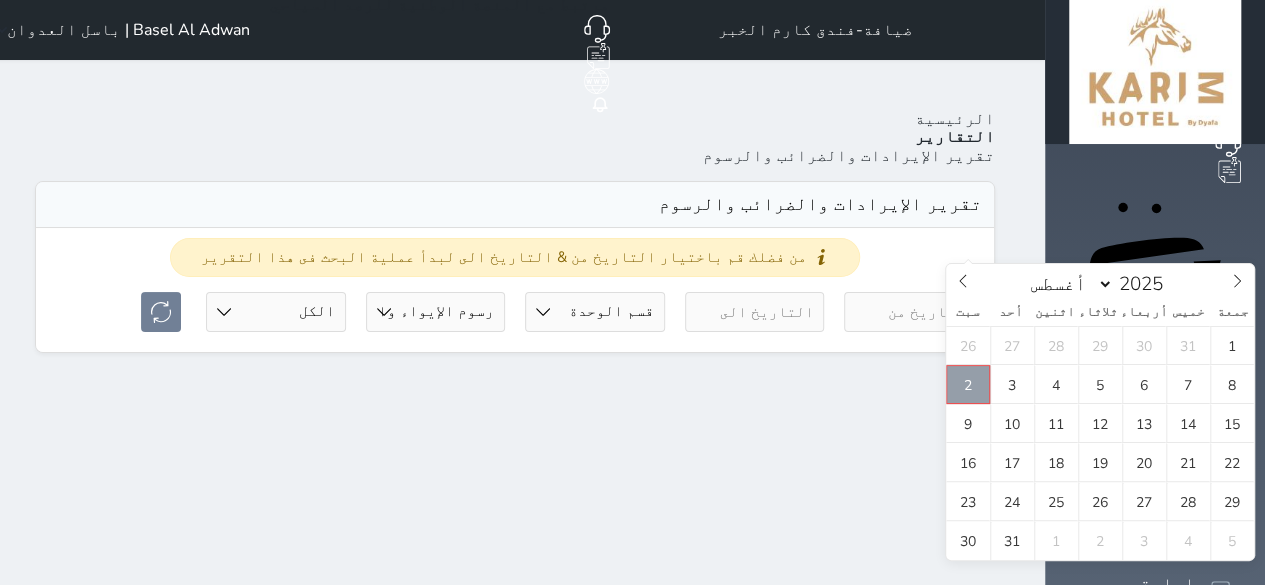 click on "2" at bounding box center [968, 384] 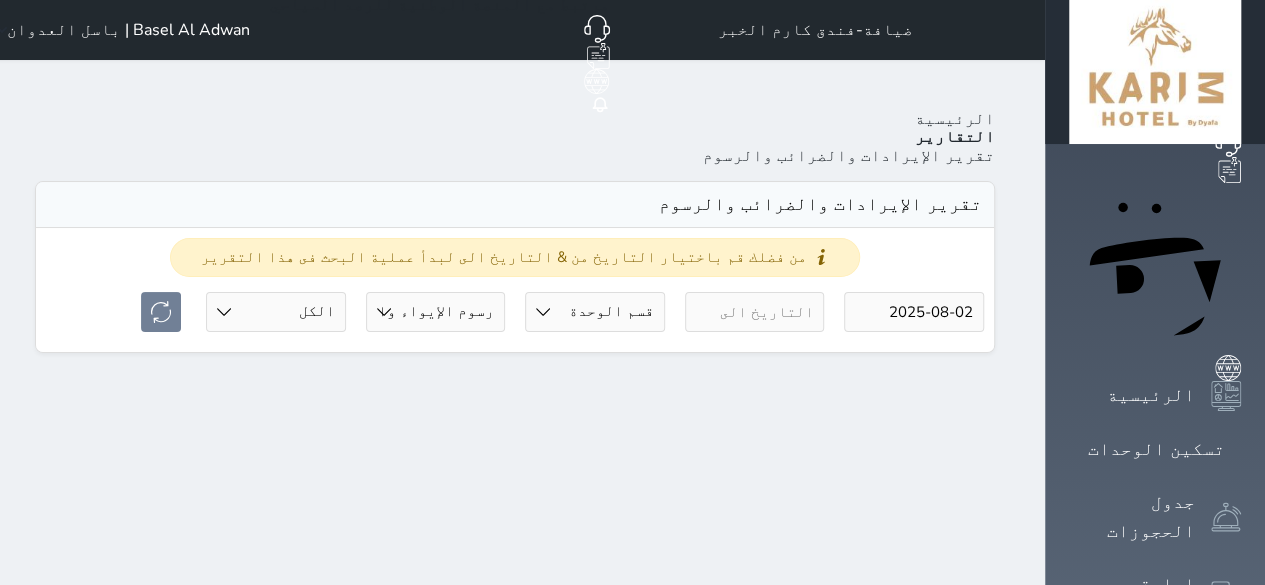 click on "2025-08-02" at bounding box center (914, 312) 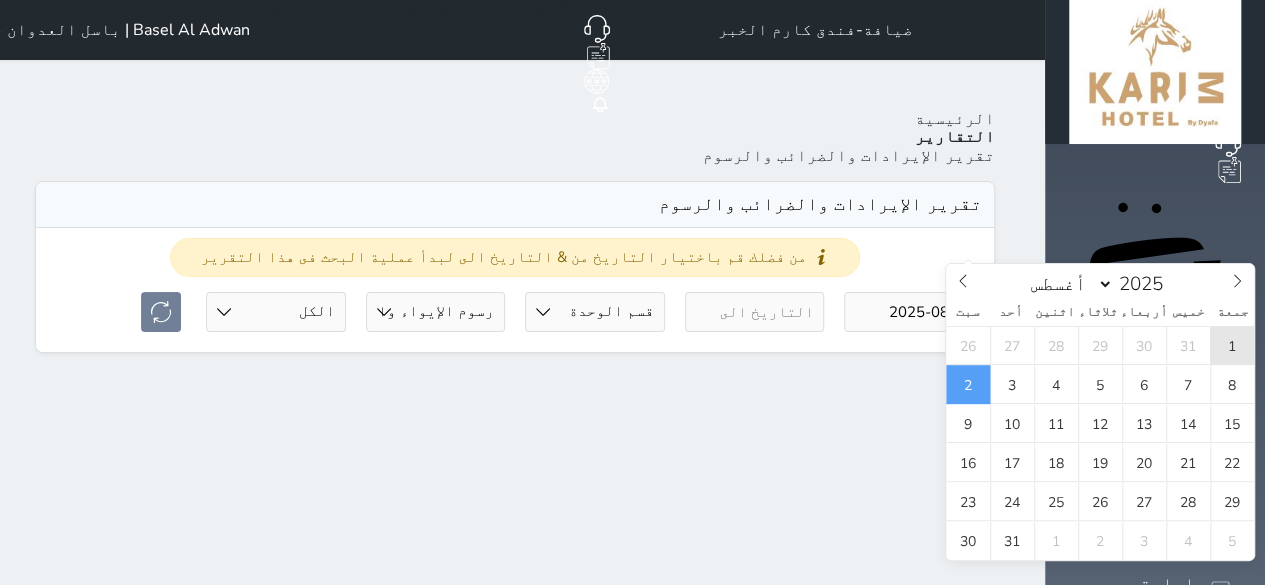 click on "1" at bounding box center [1232, 345] 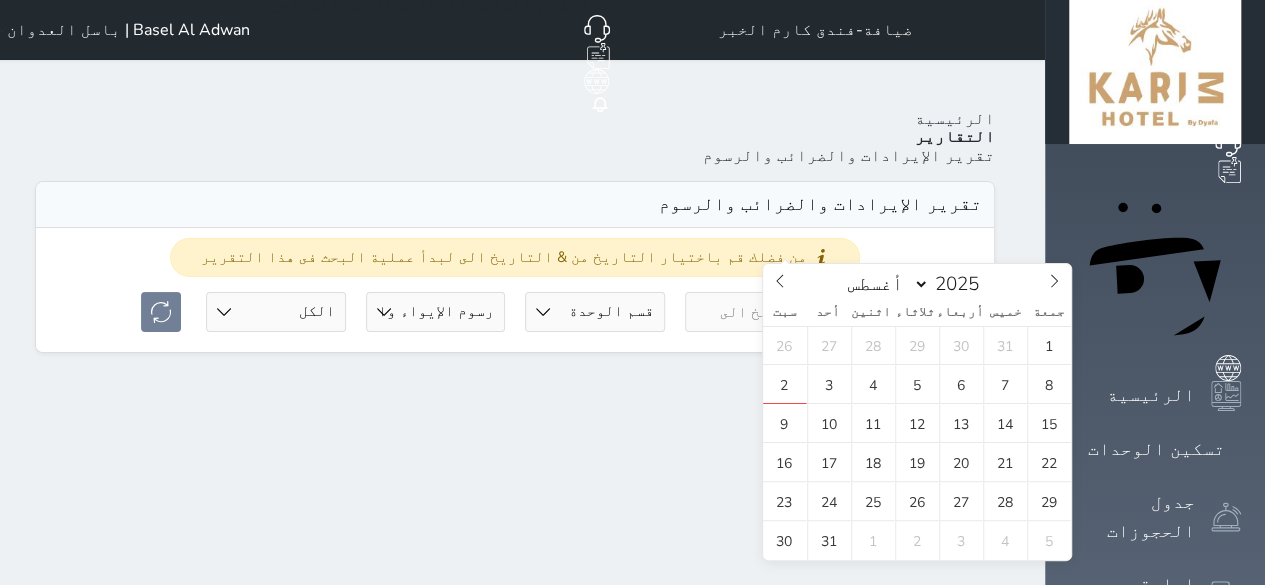click at bounding box center (755, 312) 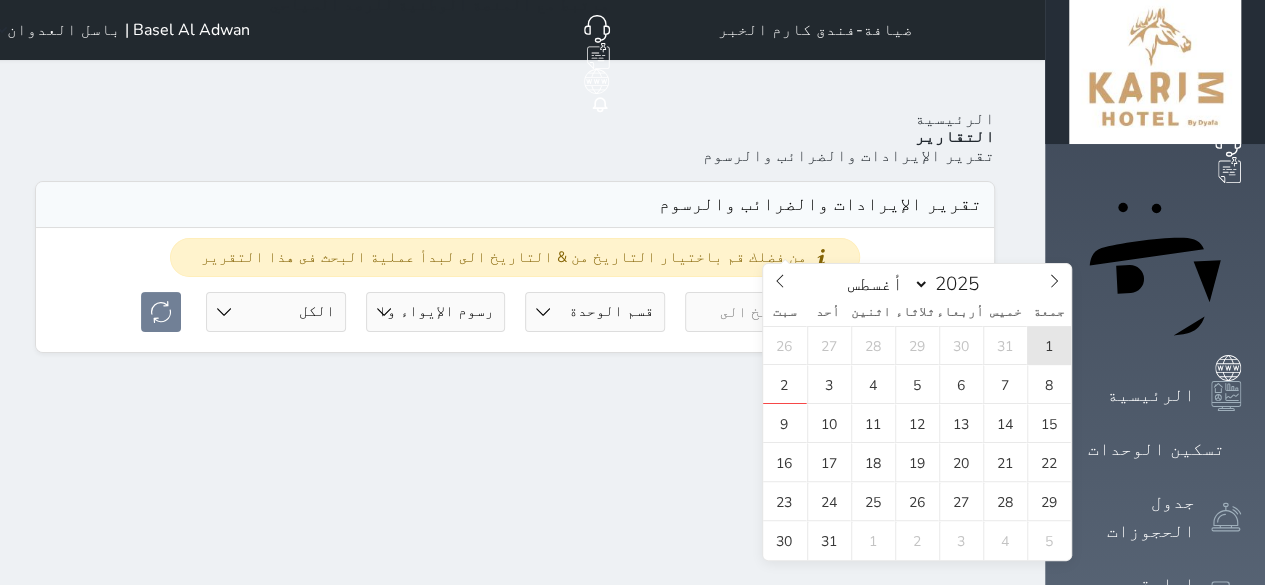 click on "1" at bounding box center [1049, 345] 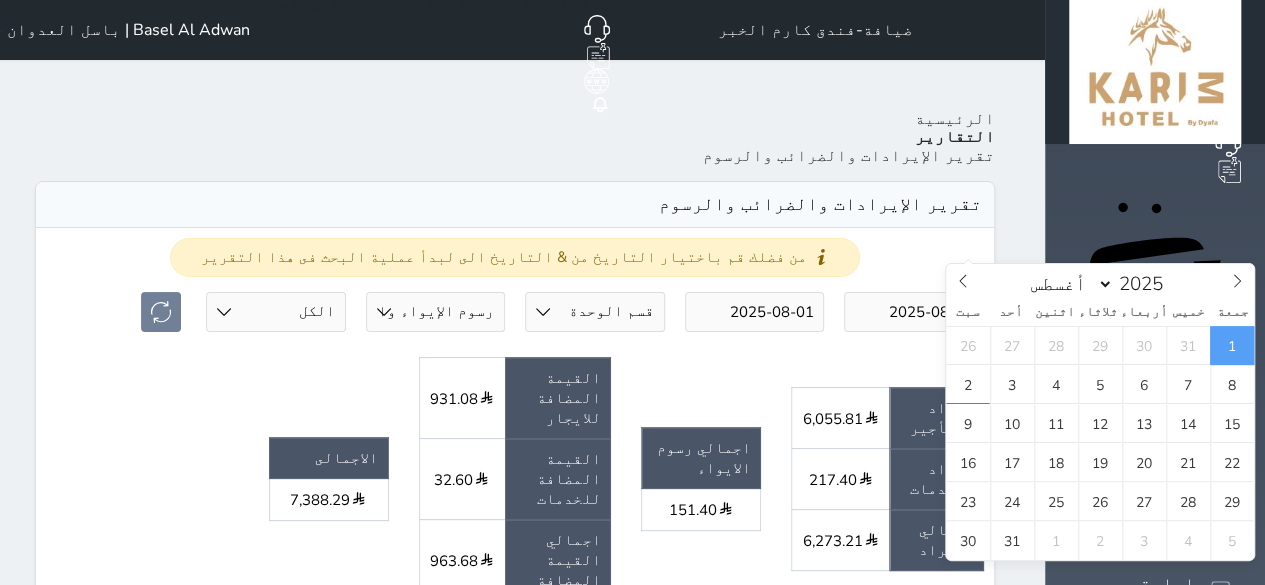 click on "2025-08-01" at bounding box center (914, 312) 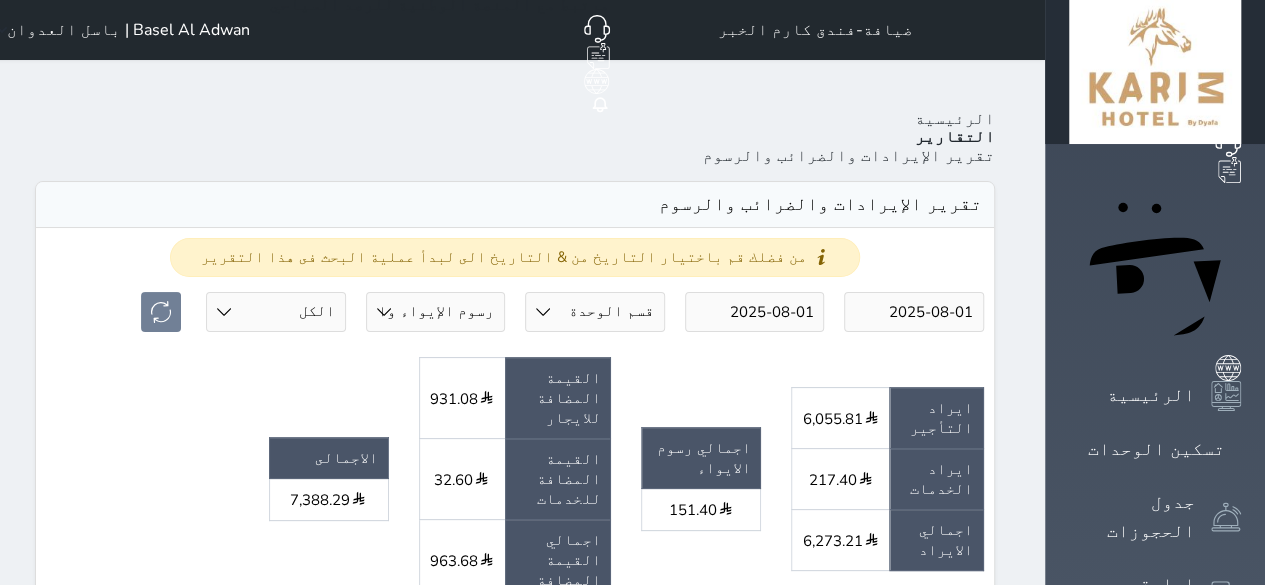 click on "undefined     ايراد التأجير   6,055.81    ايراد الخدمات   217.40    اجمالي الايراد   6,273.21    اجمالي رسوم الايواء   151.40    القيمة المضافة للايجار   931.08    القيمة المضافة للخدمات   32.60    اجمالي القيمة المضافة   963.68      الاجمالى   7,388.29" at bounding box center [515, 486] 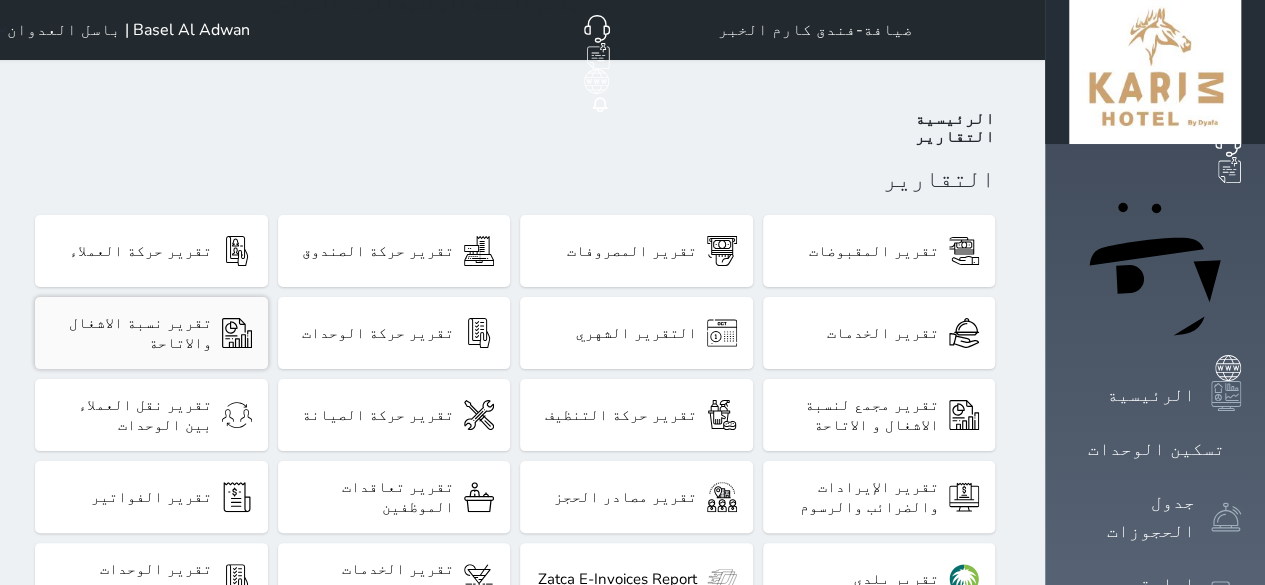 click on "تقرير نسبة الاشغال والاتاحة" at bounding box center [131, 333] 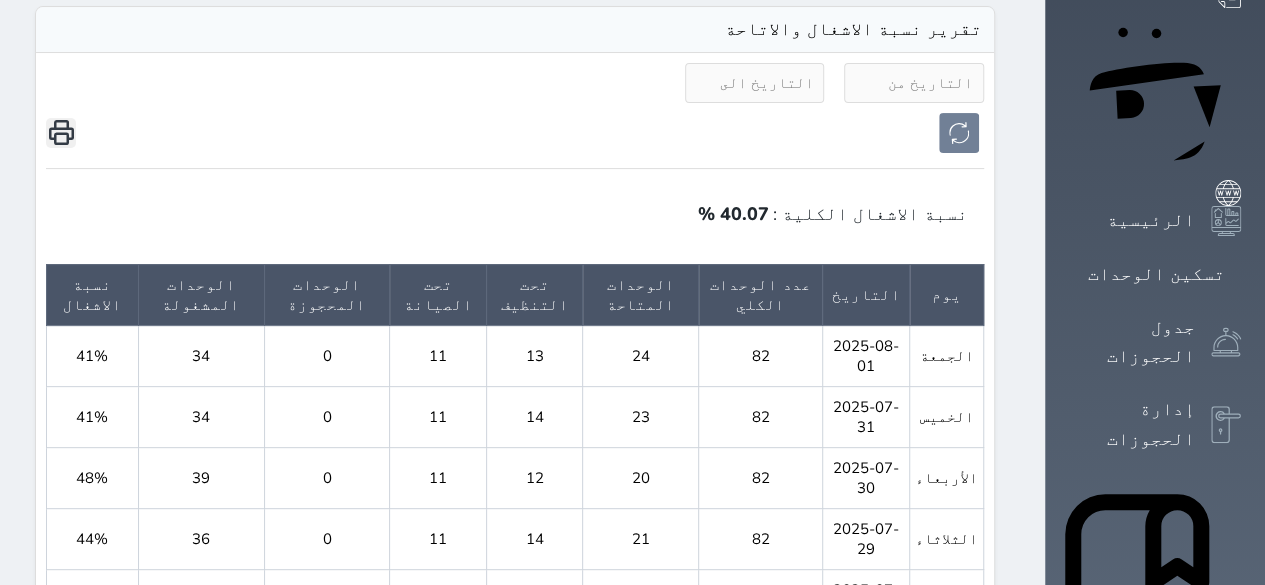scroll, scrollTop: 0, scrollLeft: 0, axis: both 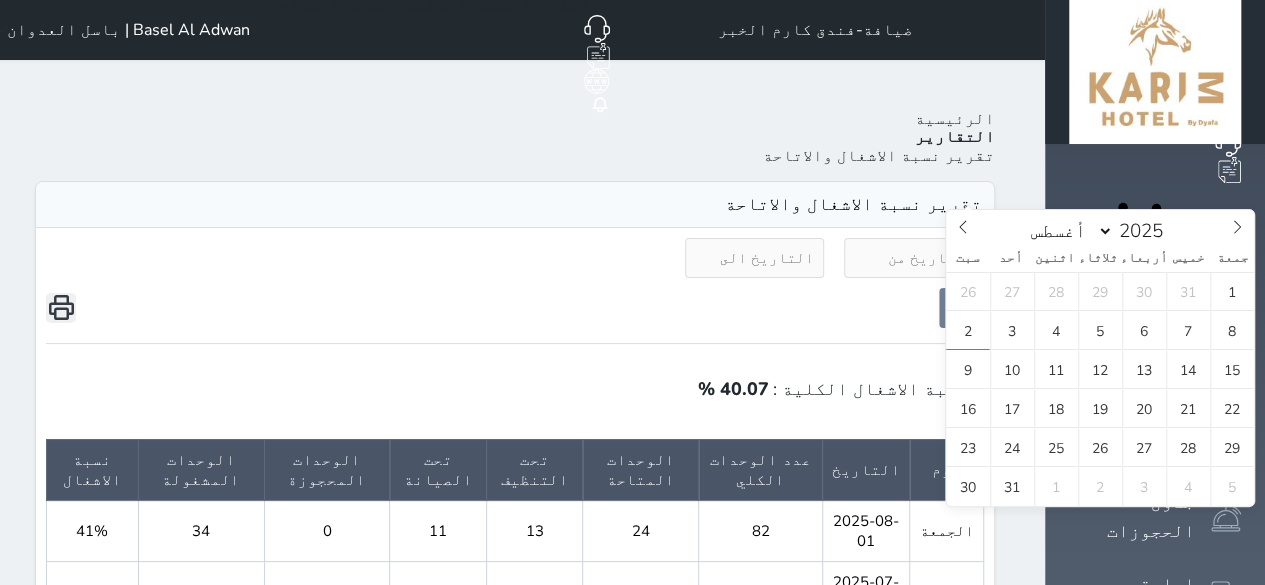 click at bounding box center (914, 258) 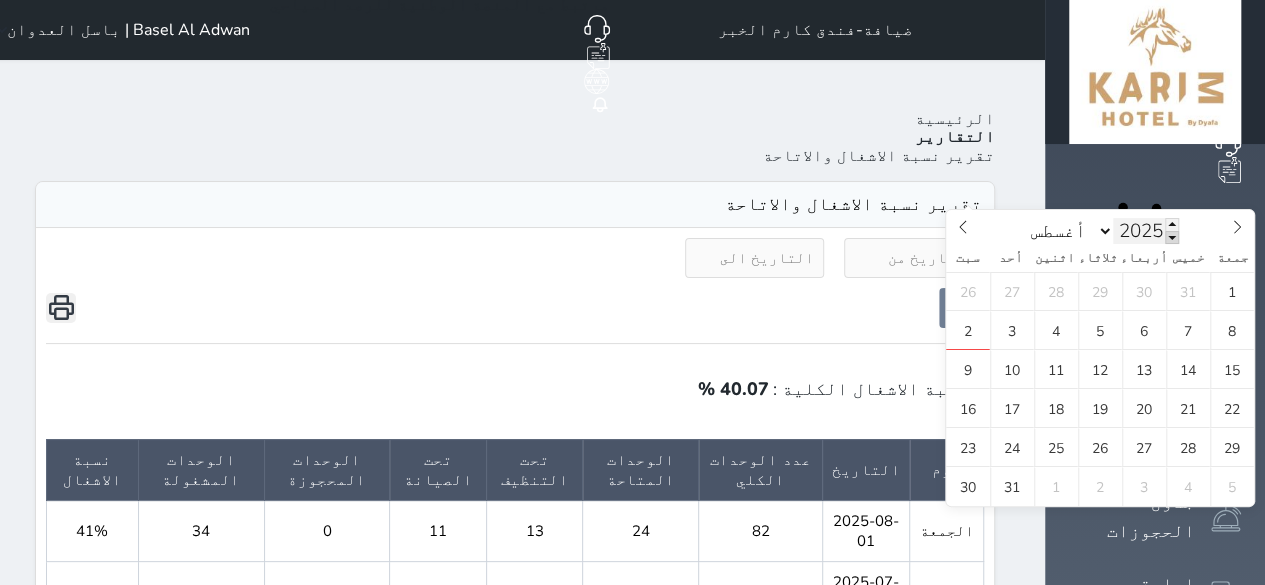 click at bounding box center (1172, 237) 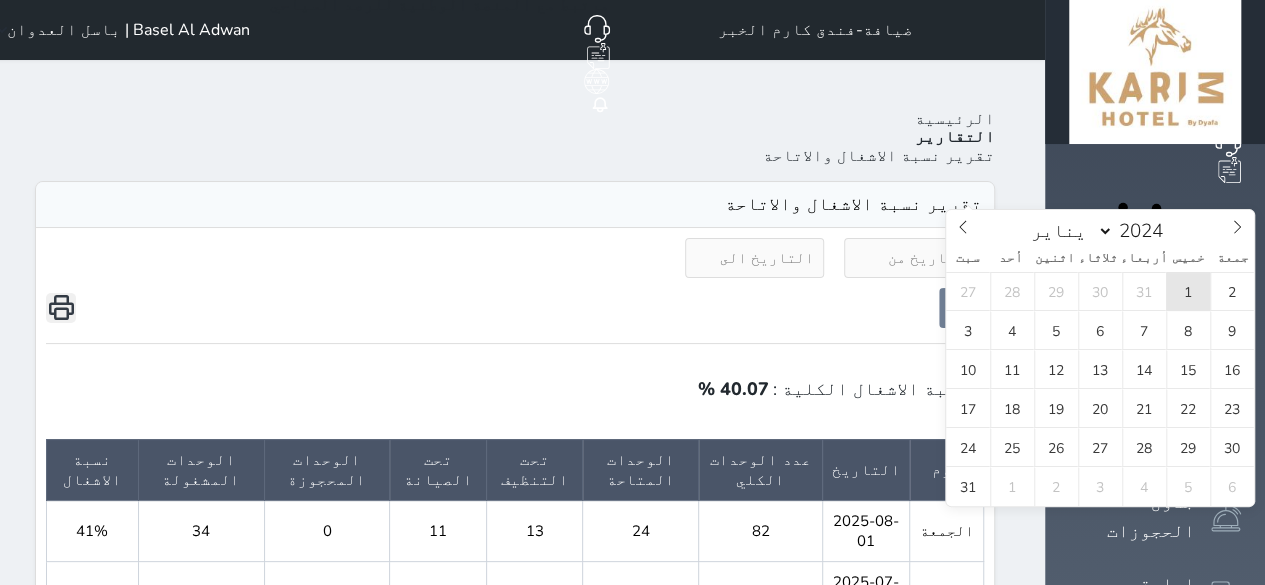 click on "1" at bounding box center [1188, 291] 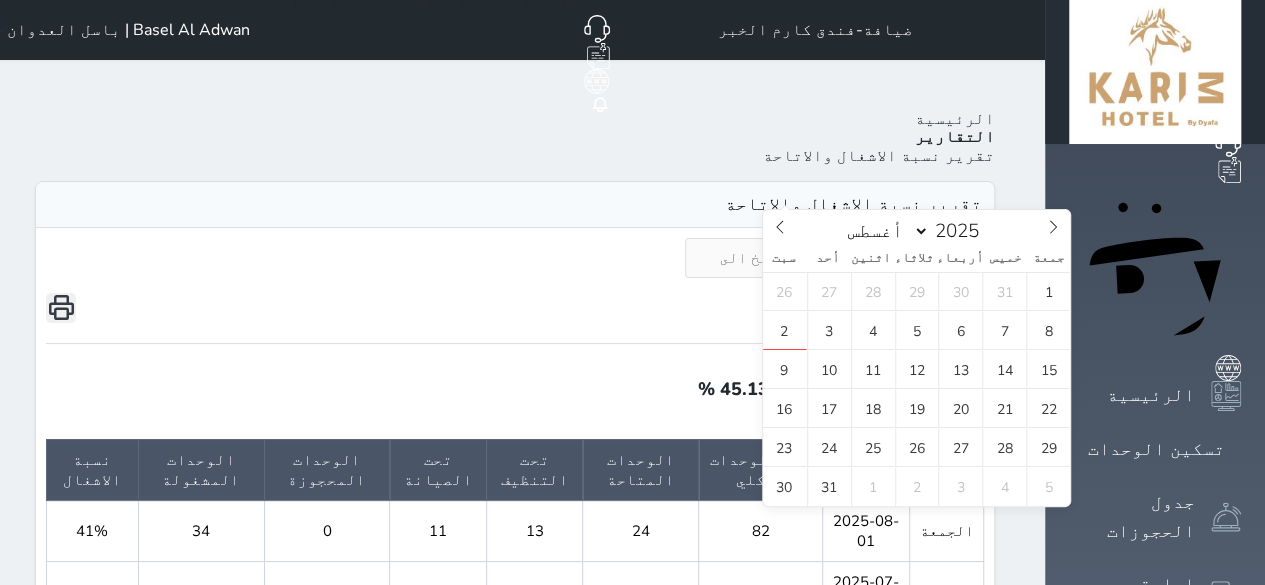 click at bounding box center (755, 258) 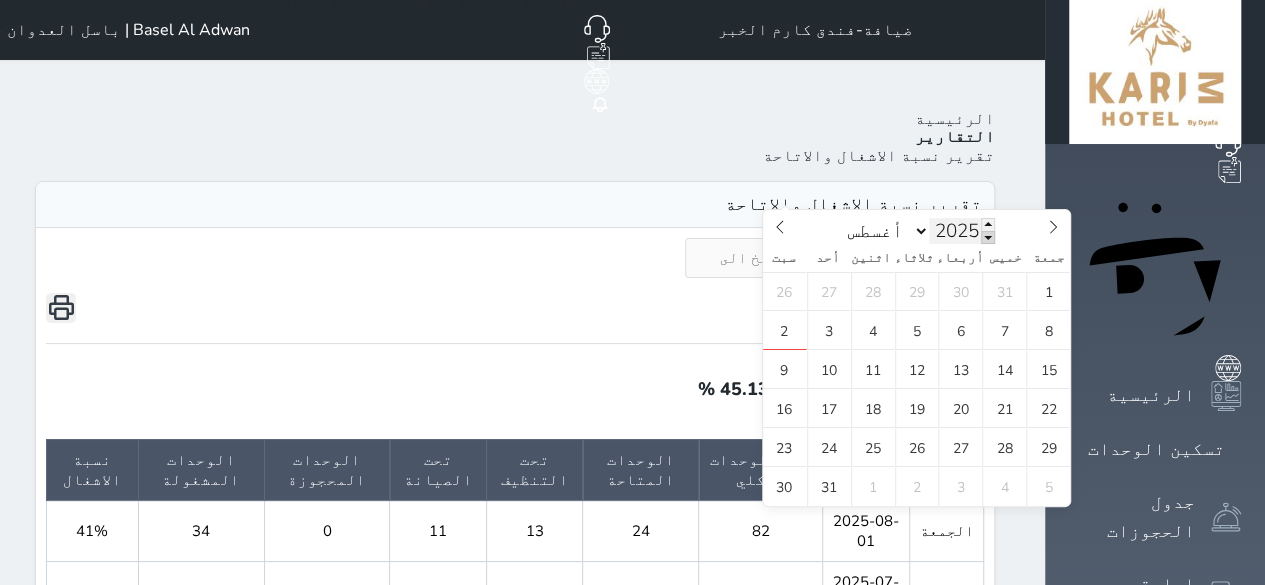 click at bounding box center [988, 237] 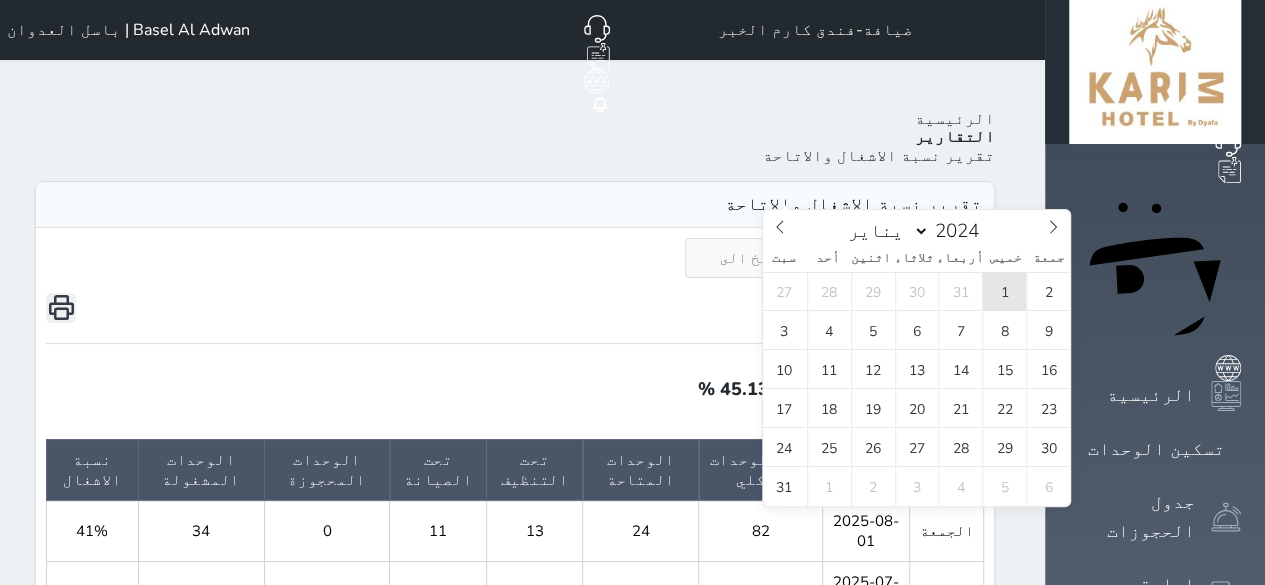 click on "1" at bounding box center [1004, 291] 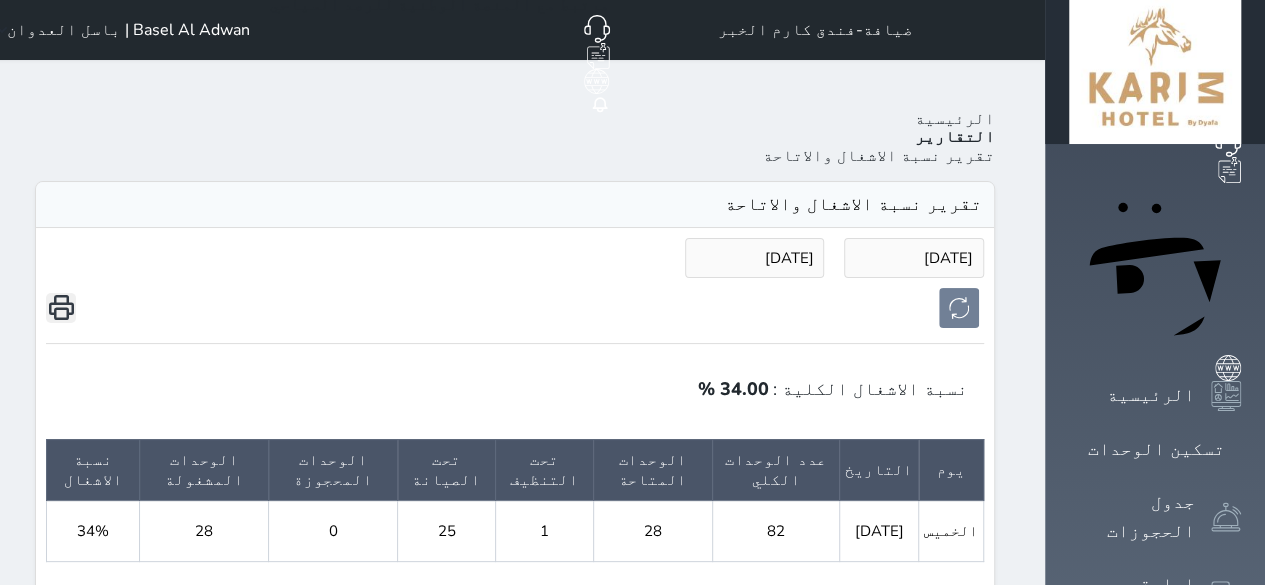 click on "التقارير" at bounding box center (955, 137) 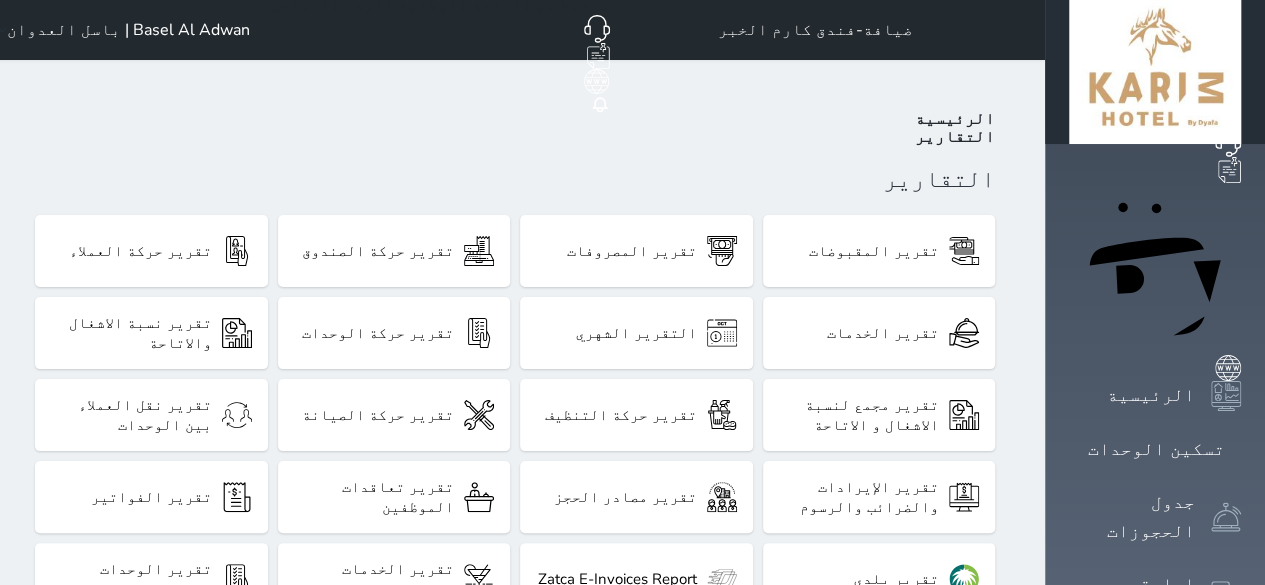 click on "[FIRST] [LAST]" at bounding box center (119, 30) 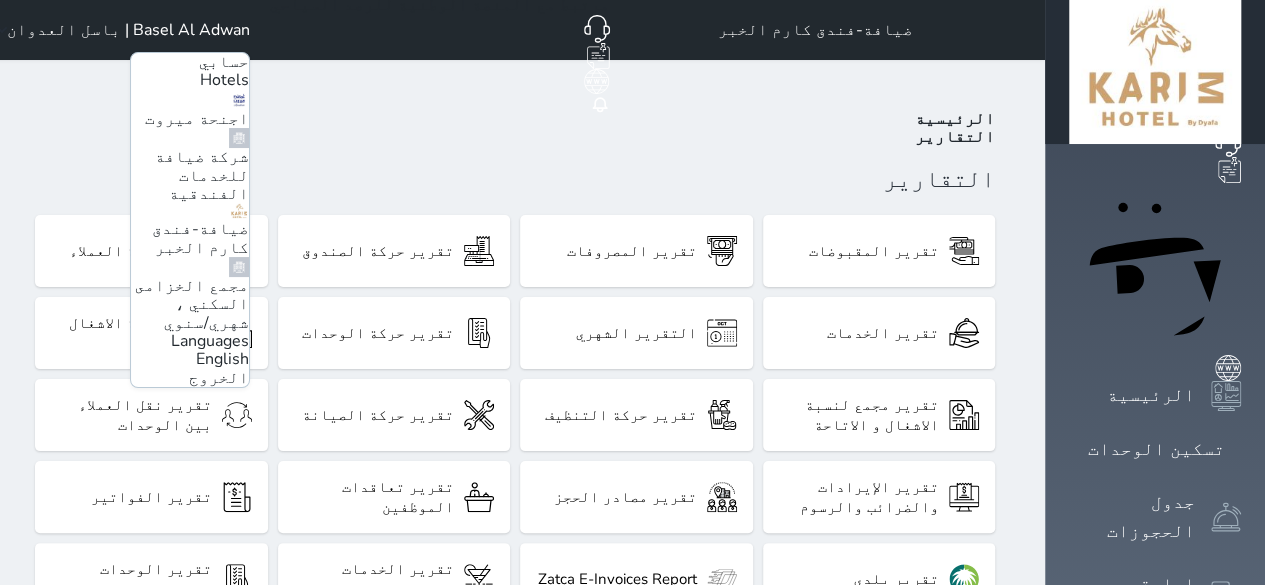 click on "اجنحة ميروت" at bounding box center [197, 119] 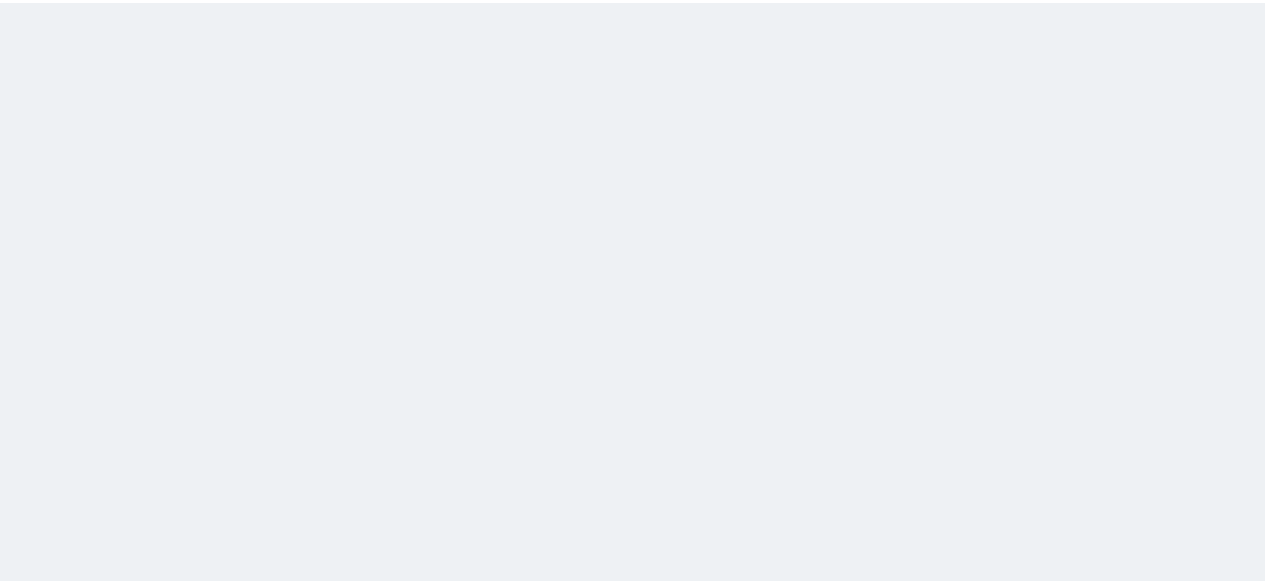 scroll, scrollTop: 0, scrollLeft: 0, axis: both 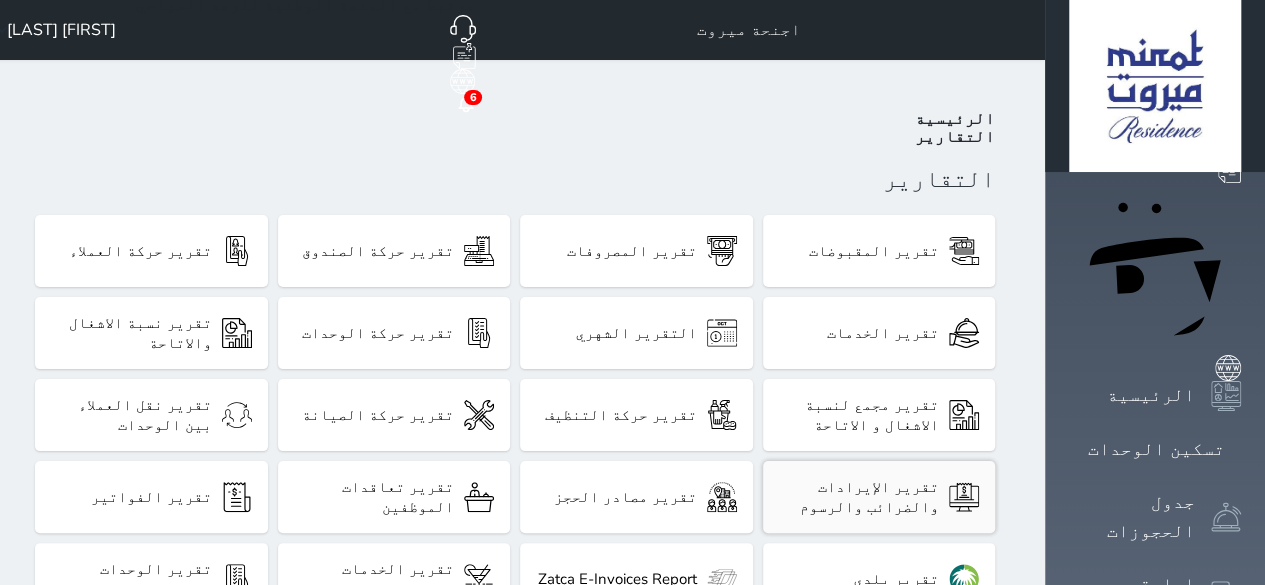click on "تقرير الإيرادات والضرائب والرسوم" at bounding box center (859, 497) 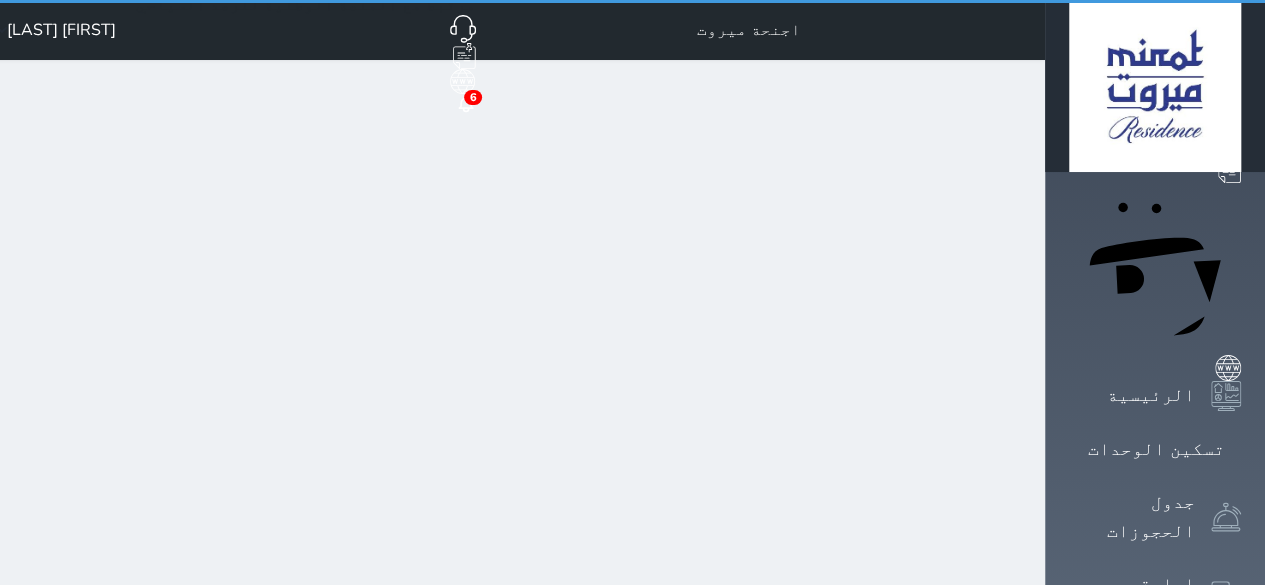 select on "7" 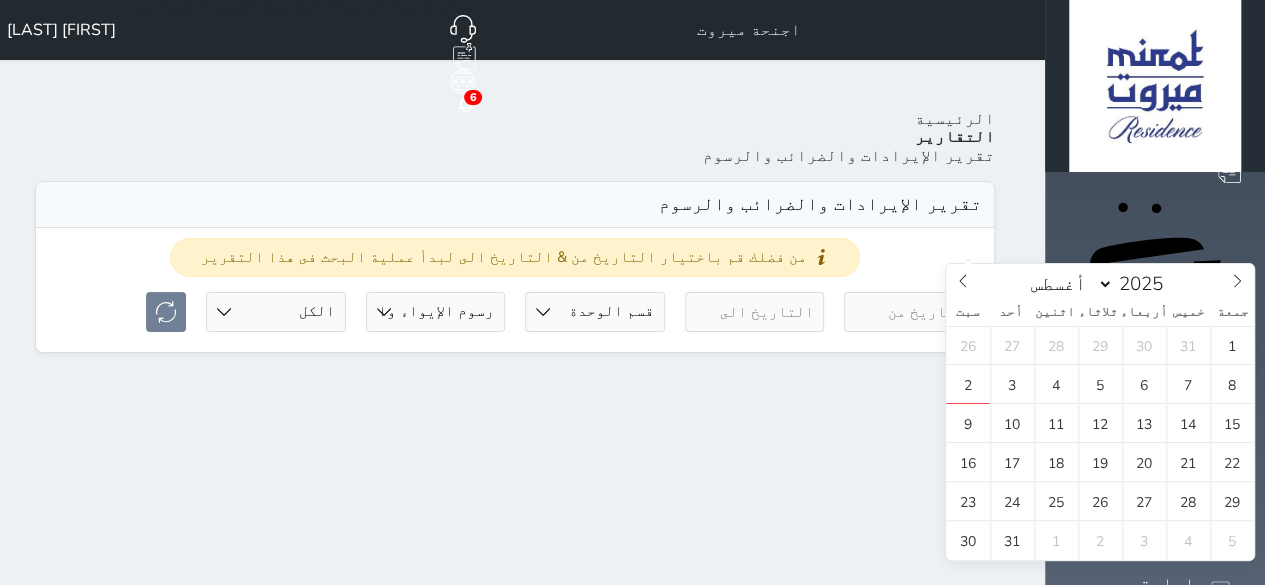 click at bounding box center (914, 312) 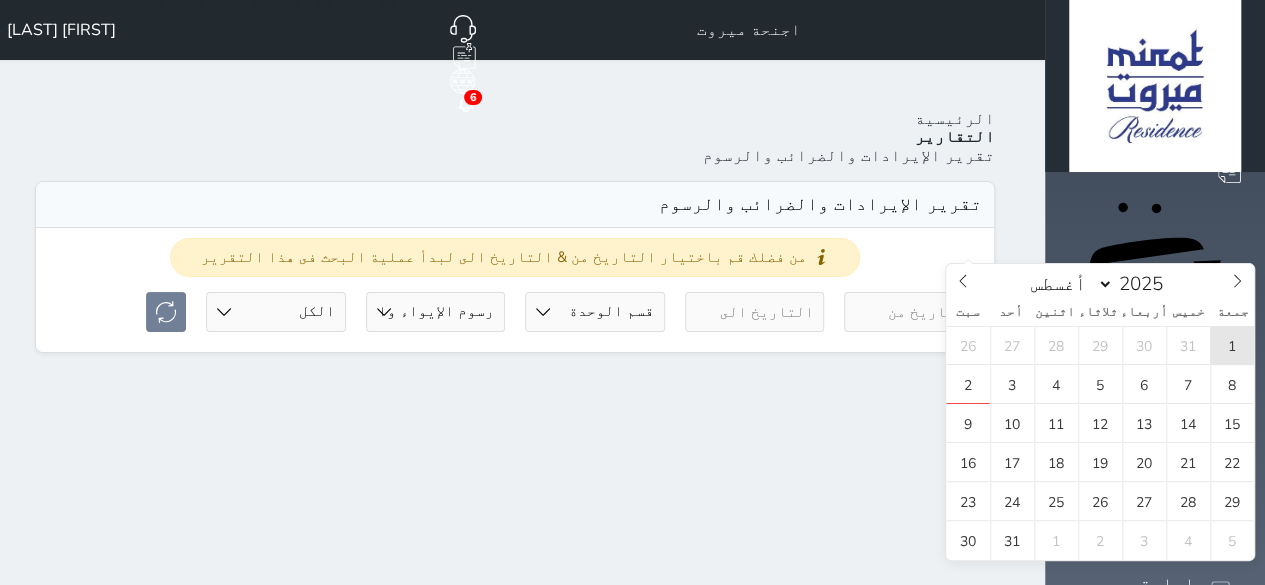 click on "1" at bounding box center [1232, 345] 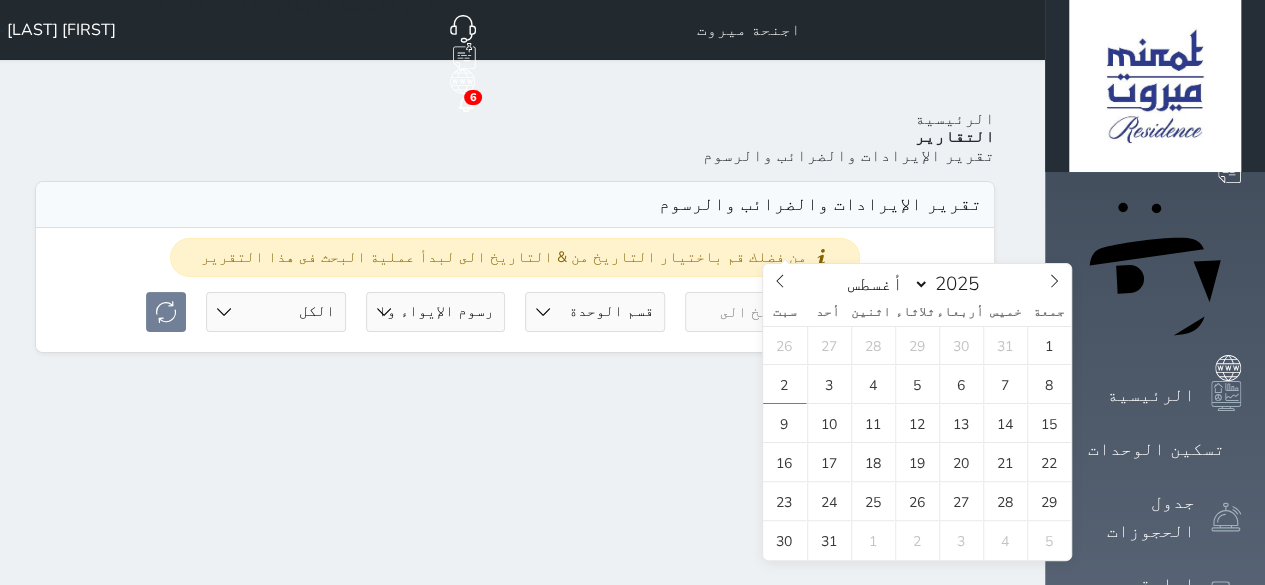 click at bounding box center (755, 312) 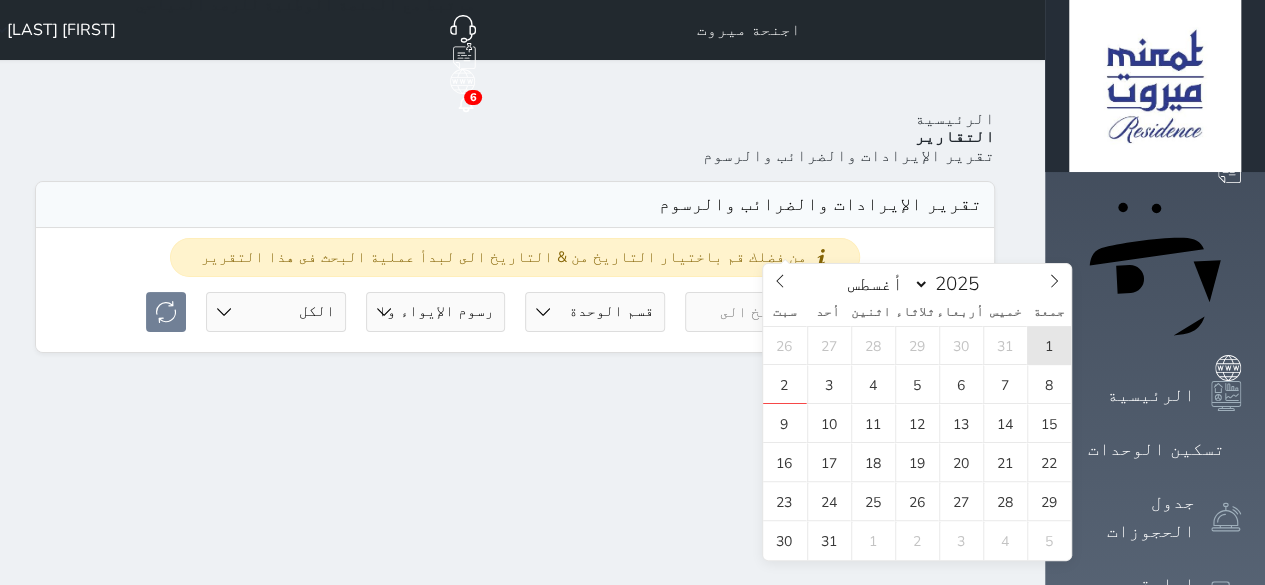 click on "1" at bounding box center (1049, 345) 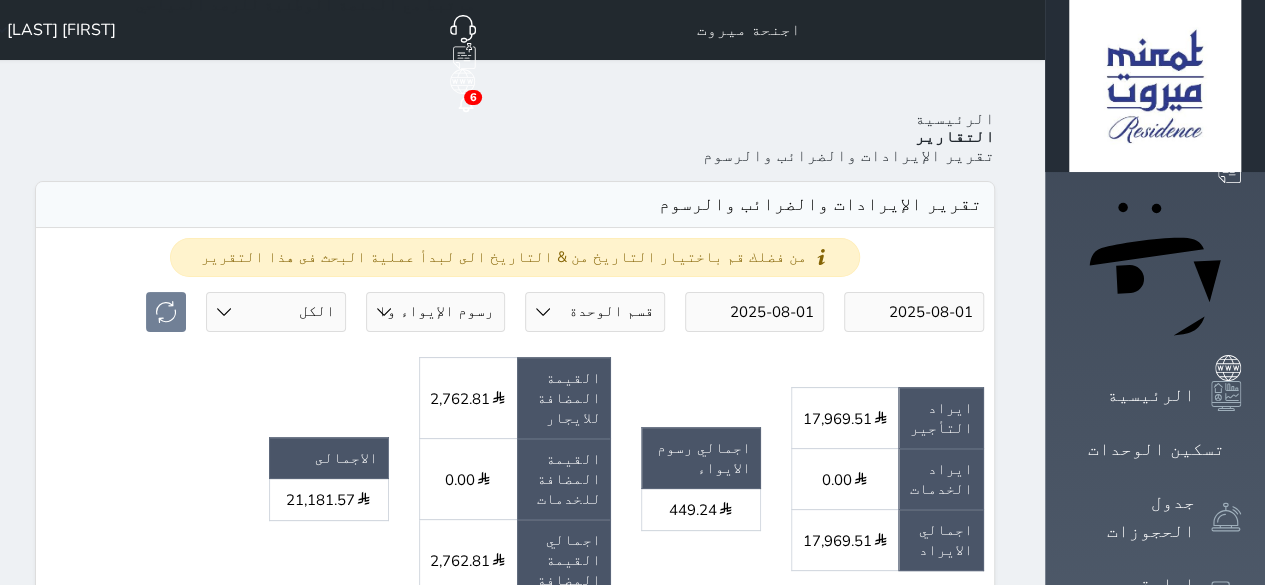 click on "التقارير" at bounding box center (955, 137) 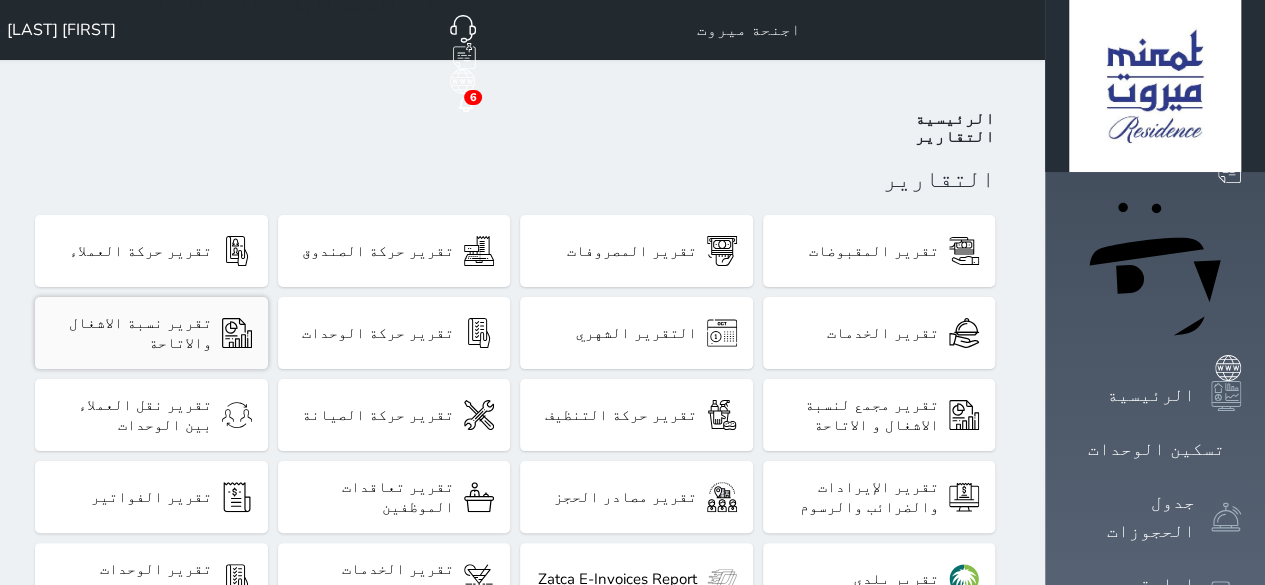 click on "تقرير نسبة الاشغال والاتاحة" at bounding box center [131, 333] 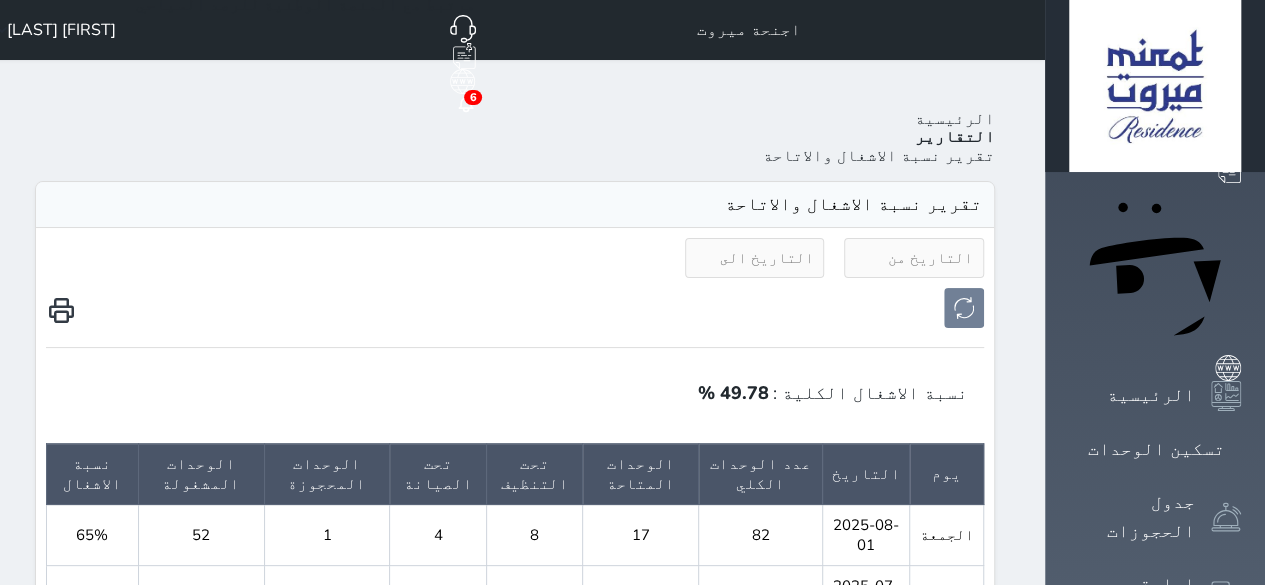 click at bounding box center [914, 258] 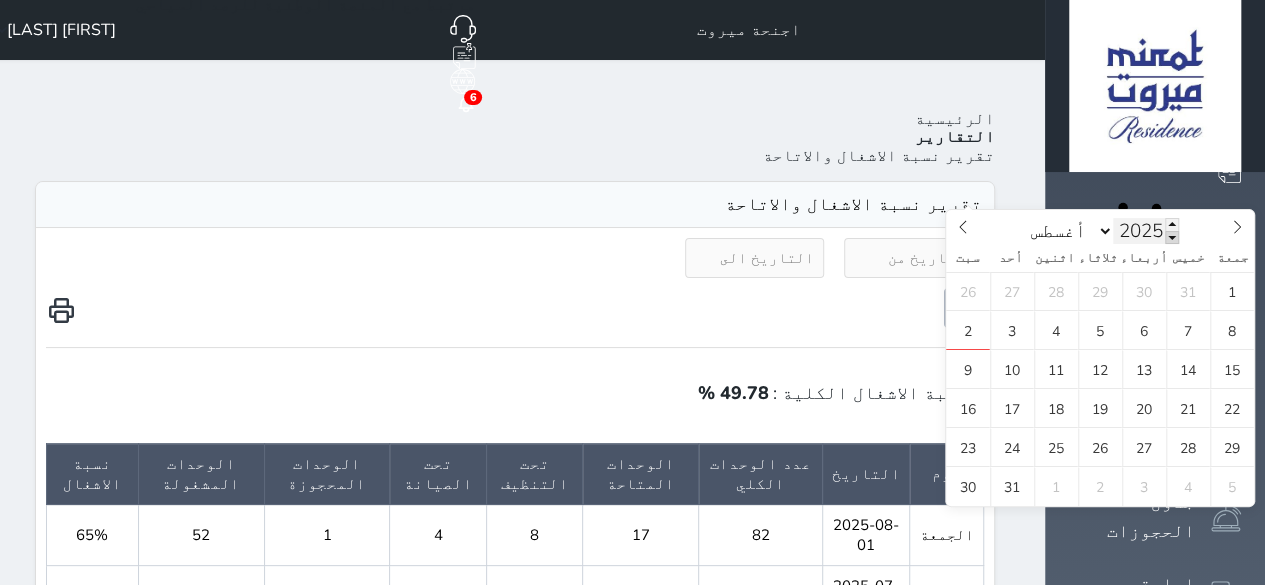 click at bounding box center (1172, 237) 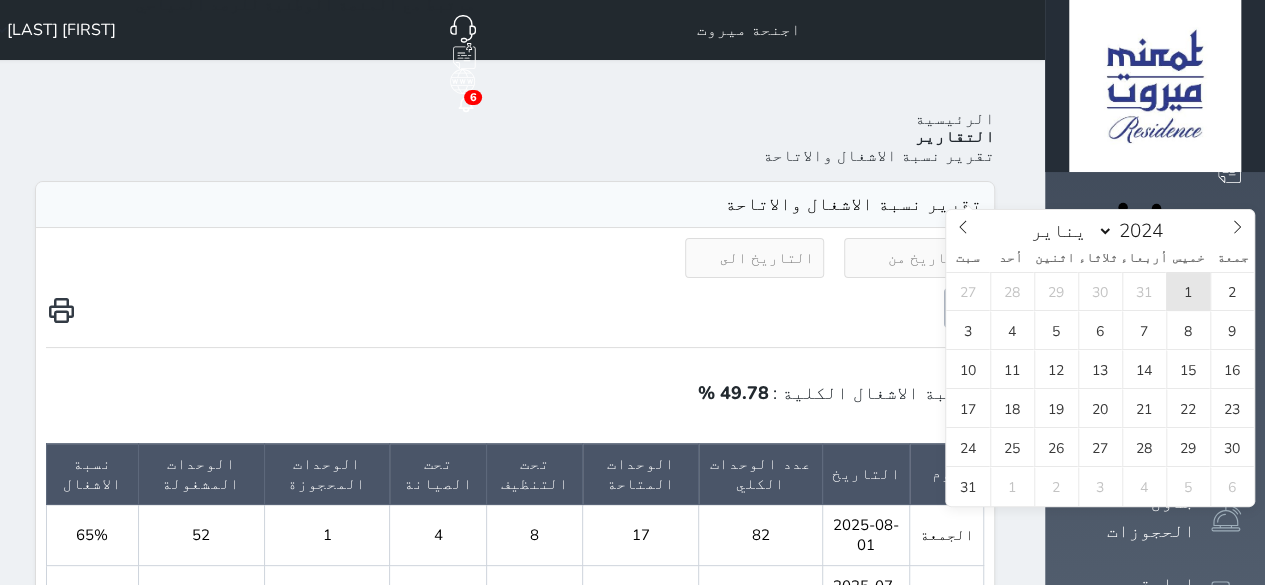 click on "1" at bounding box center [1188, 291] 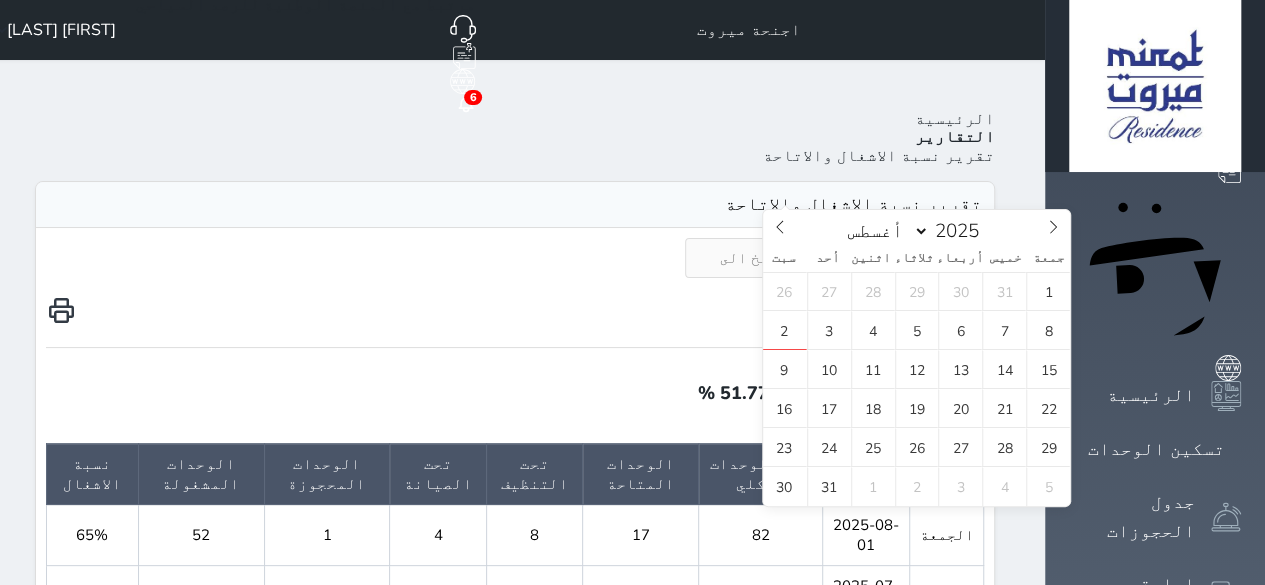 click at bounding box center (755, 258) 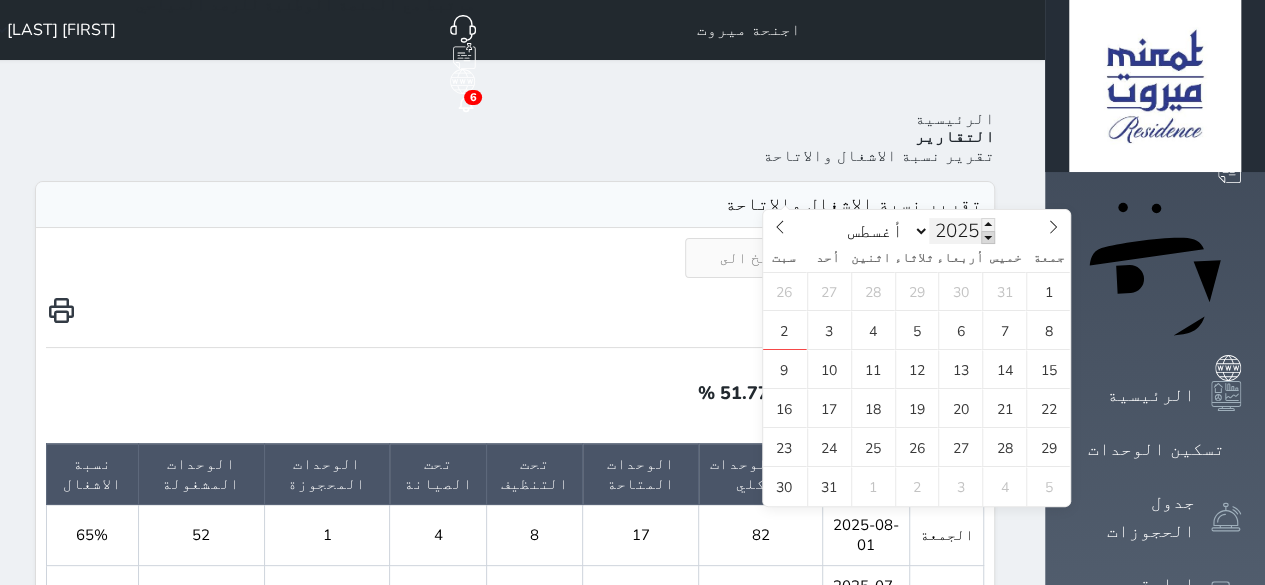 click at bounding box center [988, 237] 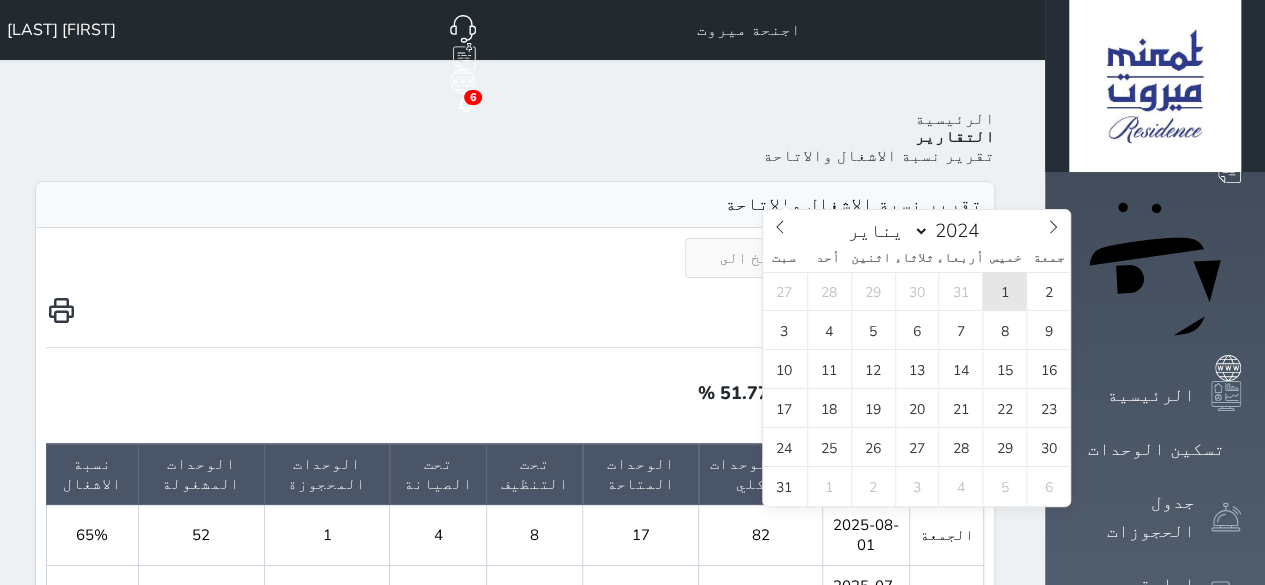 click on "1" at bounding box center (1004, 291) 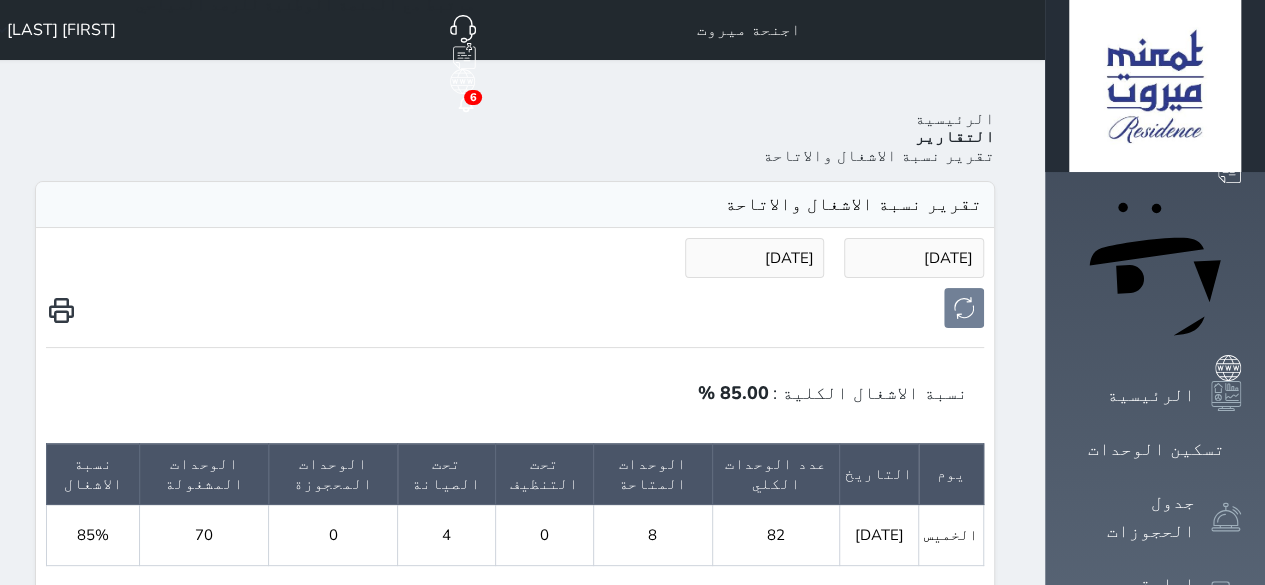click on "[DATE]" at bounding box center [755, 258] 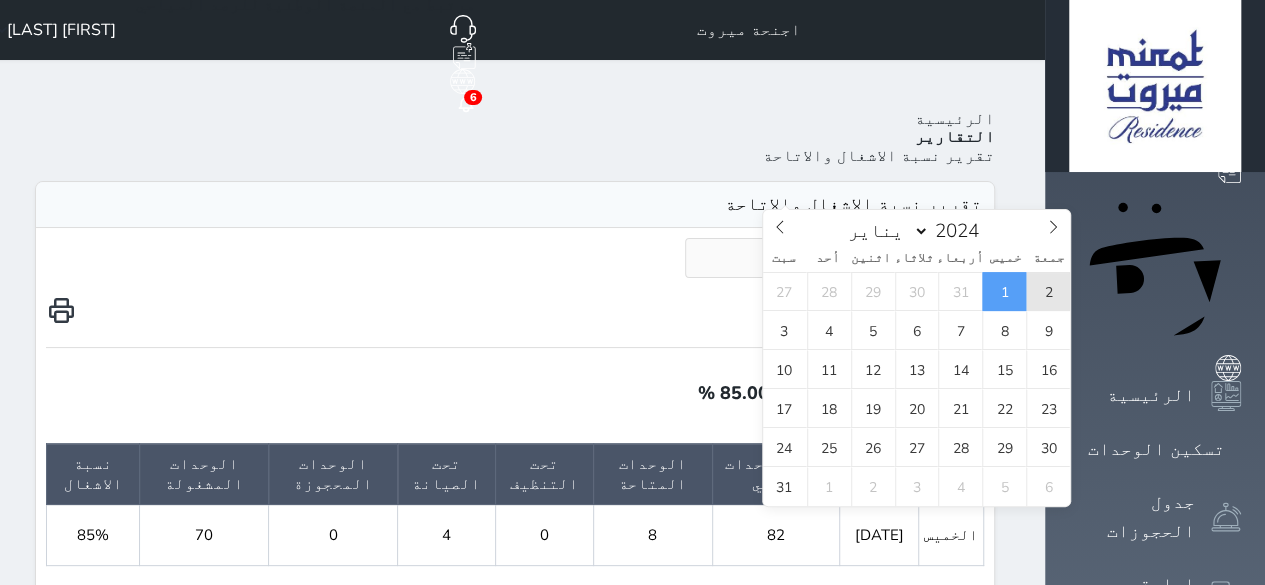 click on "2" at bounding box center [1048, 291] 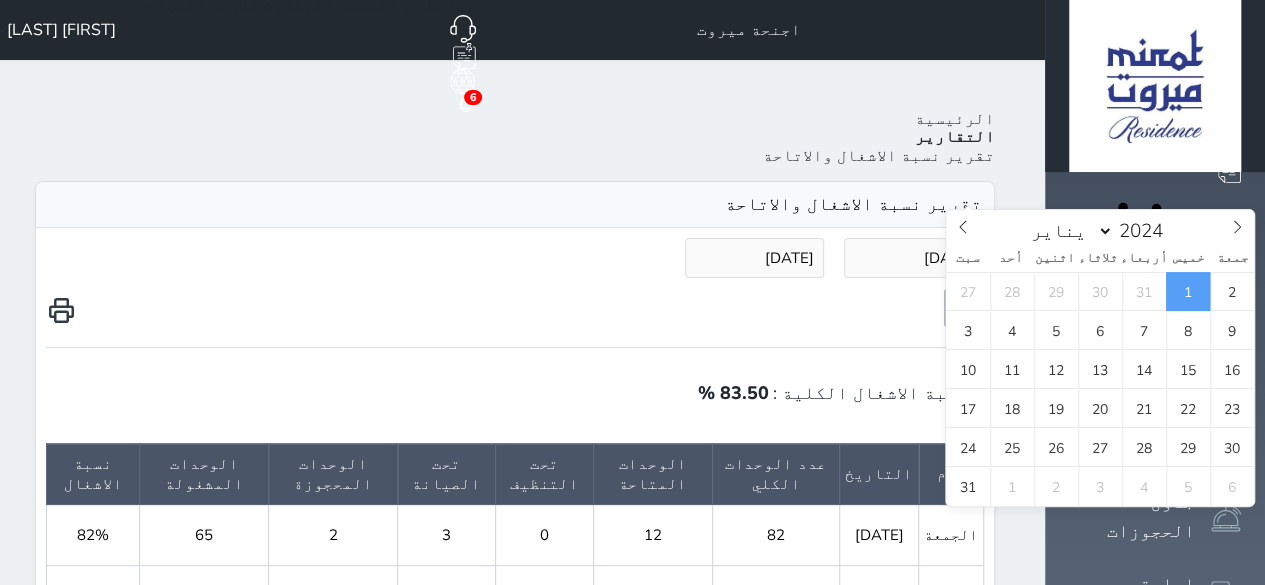 click on "[DATE]" at bounding box center (914, 258) 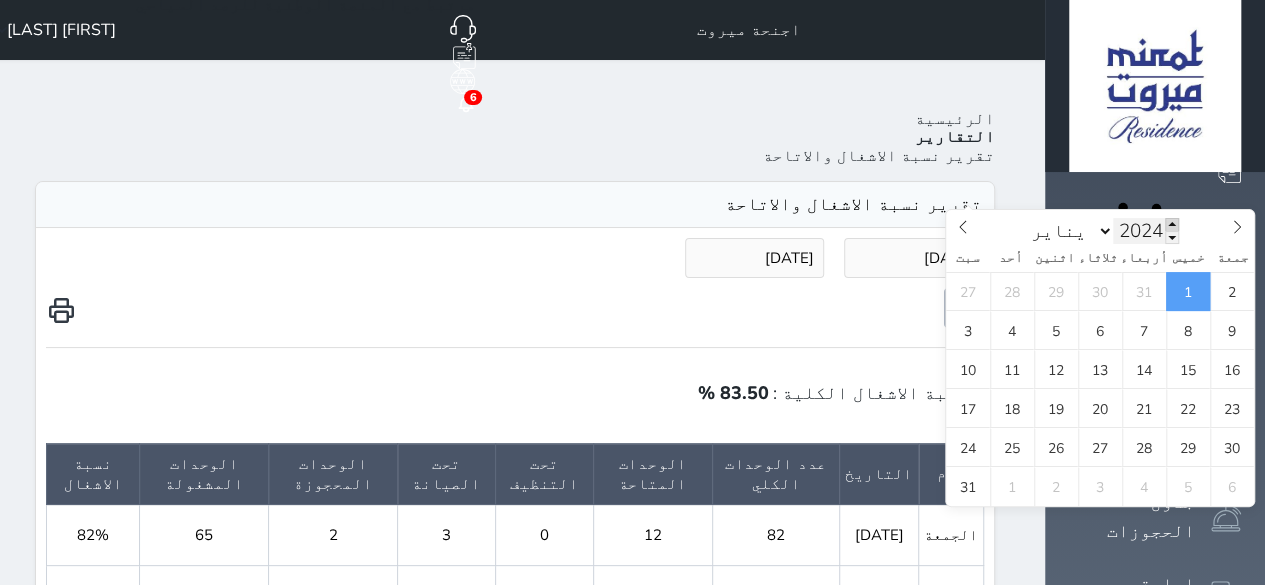 click at bounding box center (1172, 224) 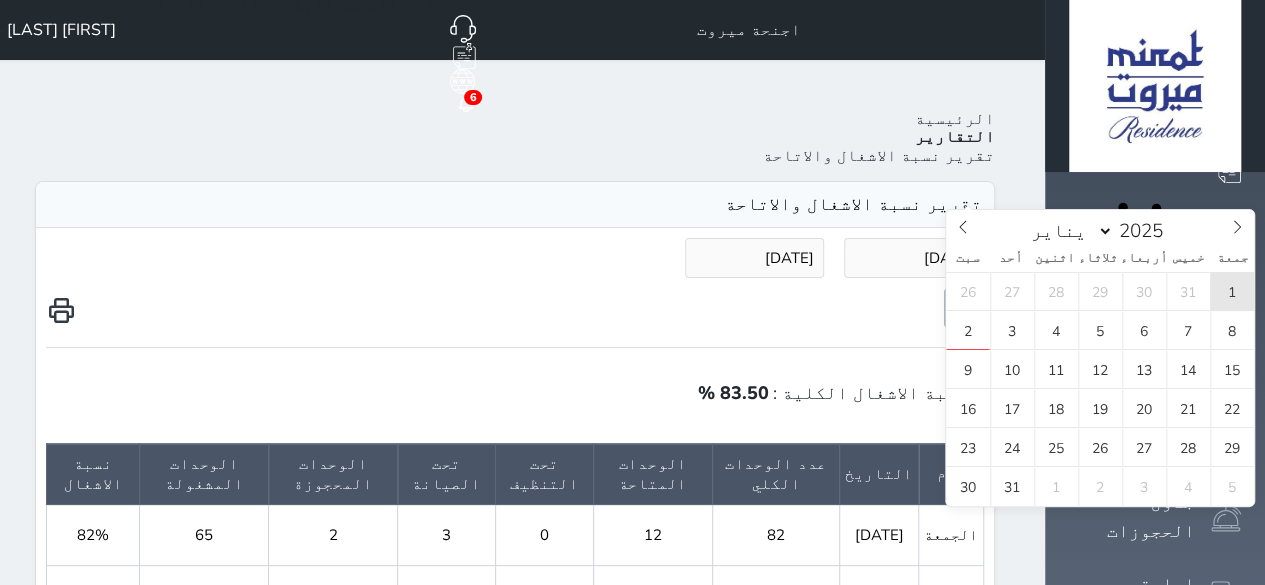 click on "1" at bounding box center [1232, 291] 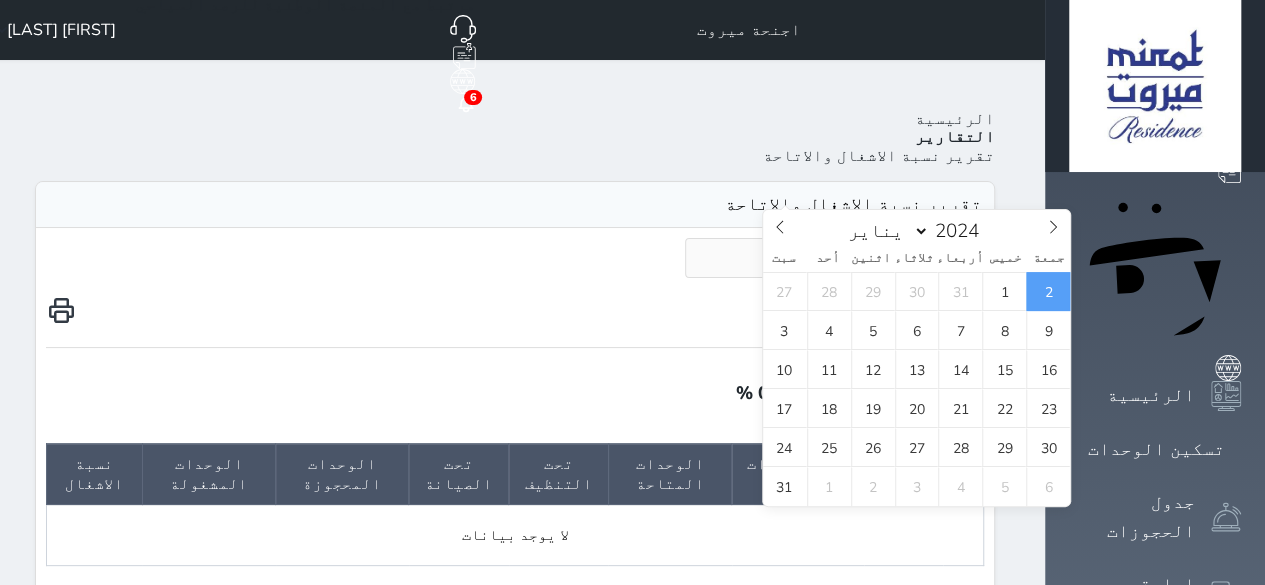 click on "[DATE]" at bounding box center [755, 258] 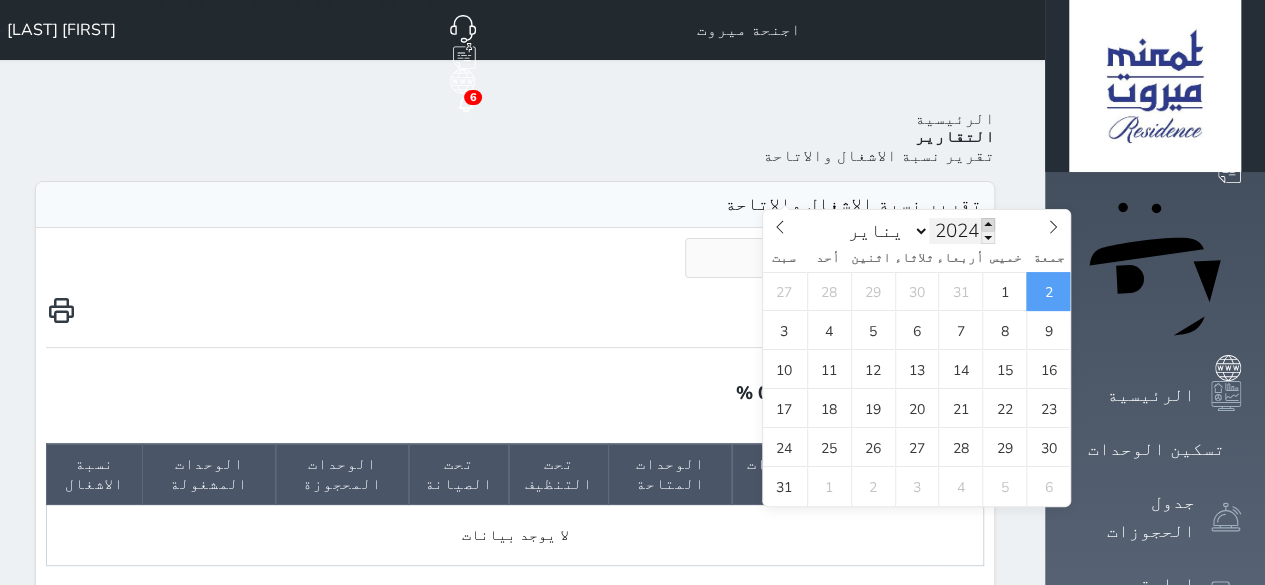 click at bounding box center [988, 224] 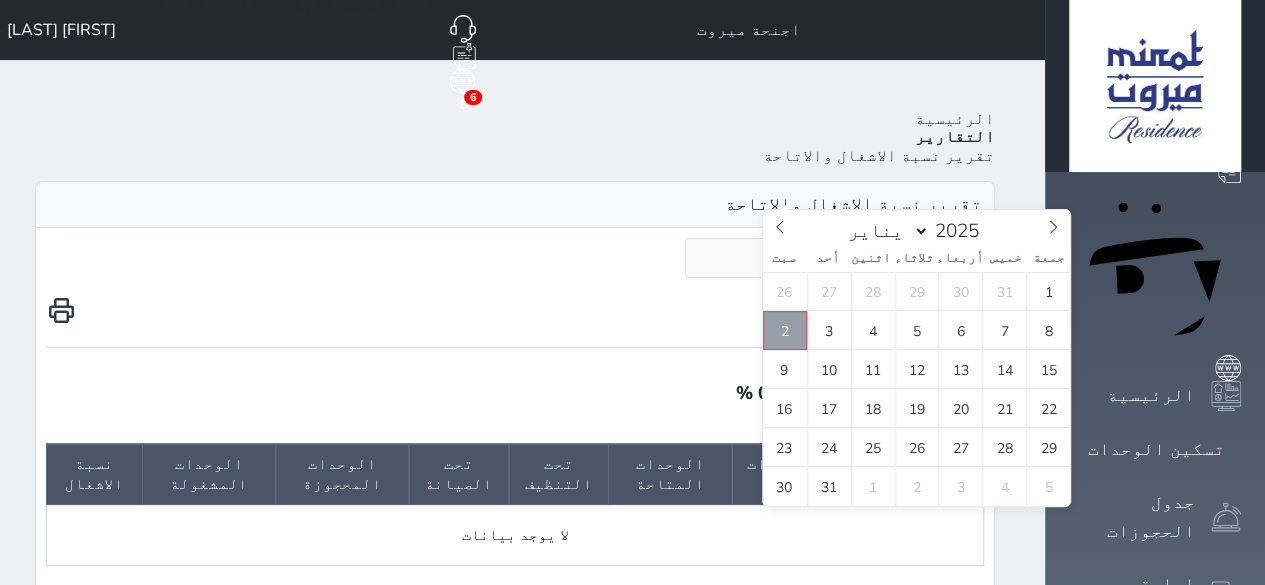 click on "2" at bounding box center (785, 330) 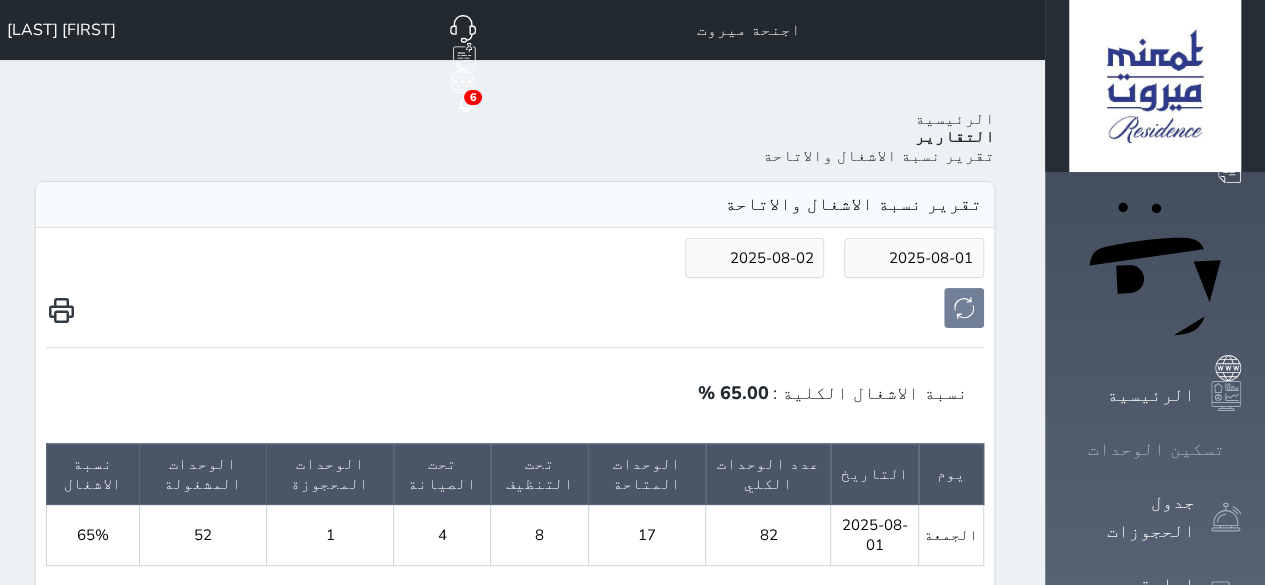 click 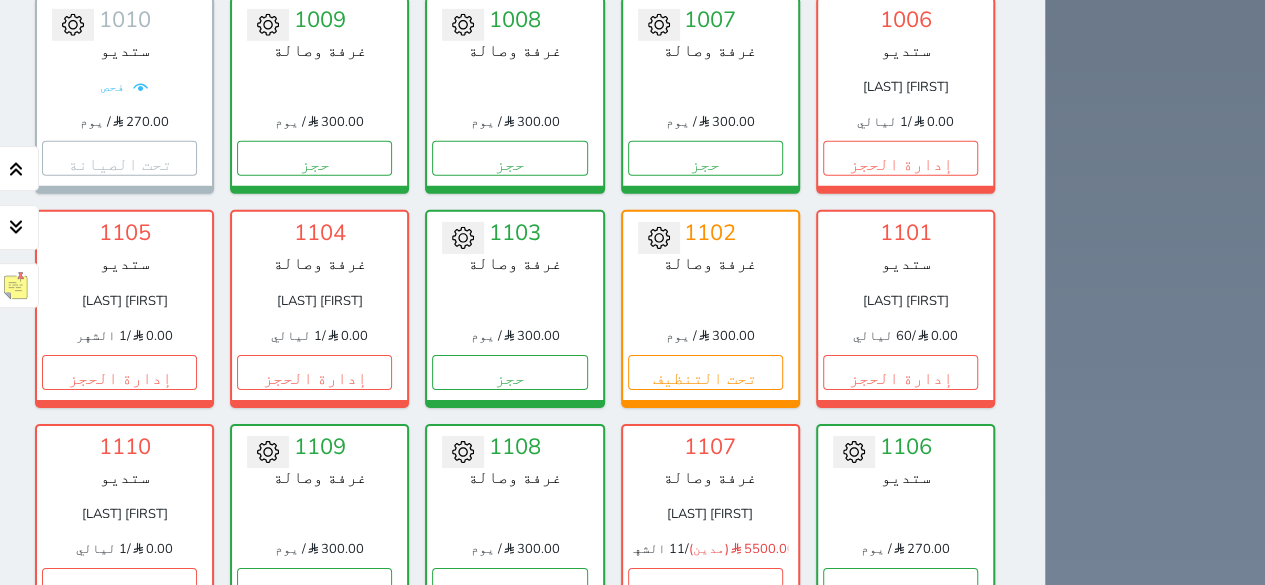 scroll, scrollTop: 3408, scrollLeft: 0, axis: vertical 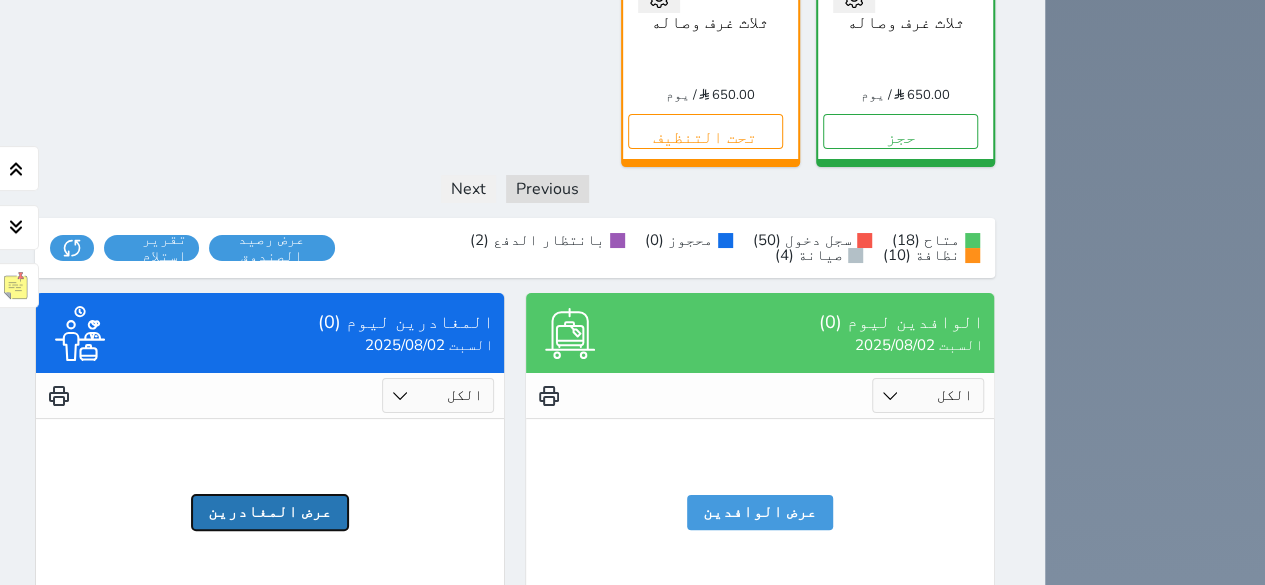 click on "عرض المغادرين" at bounding box center [270, 512] 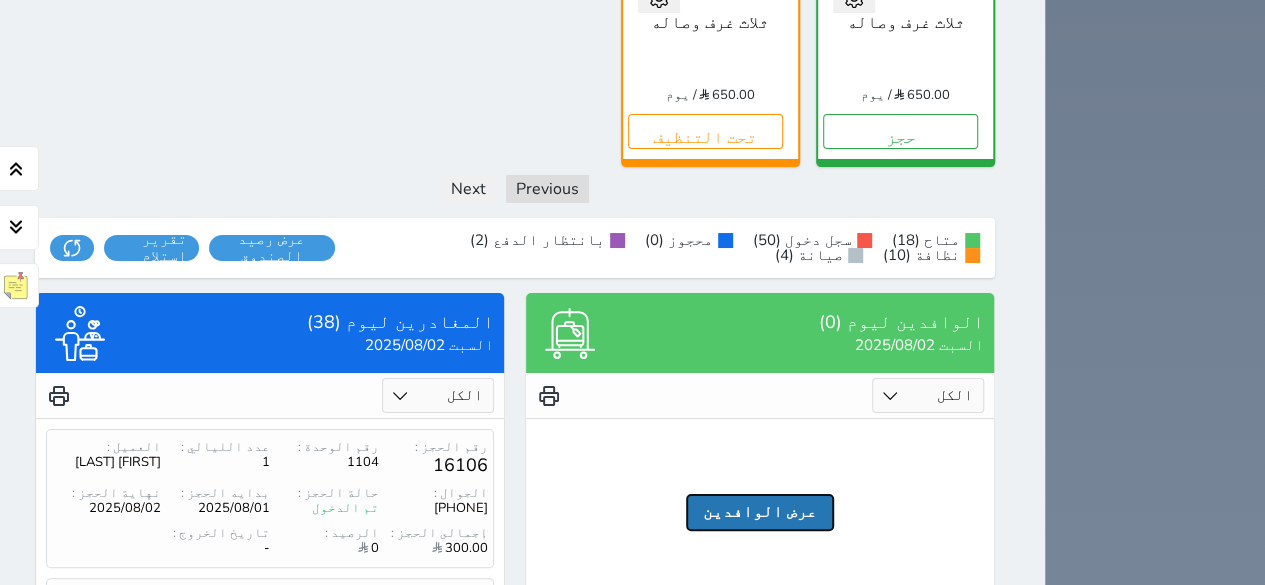 click on "عرض الوافدين" at bounding box center [760, 512] 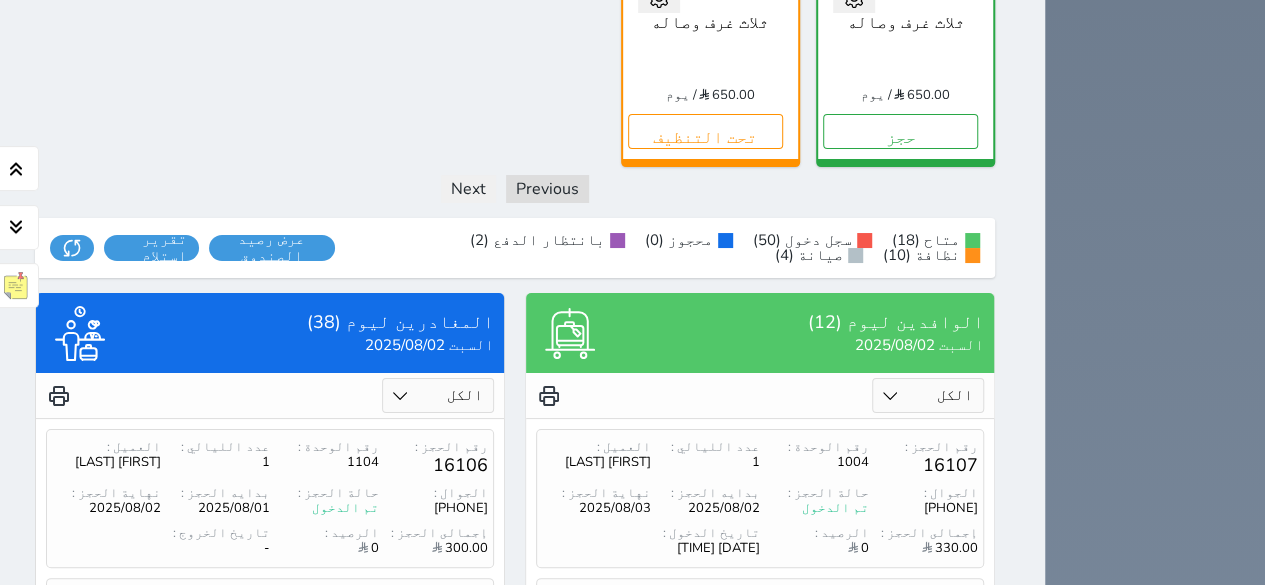 click on "الكل   لم يسجل دخول   تم الدخول" at bounding box center [928, 395] 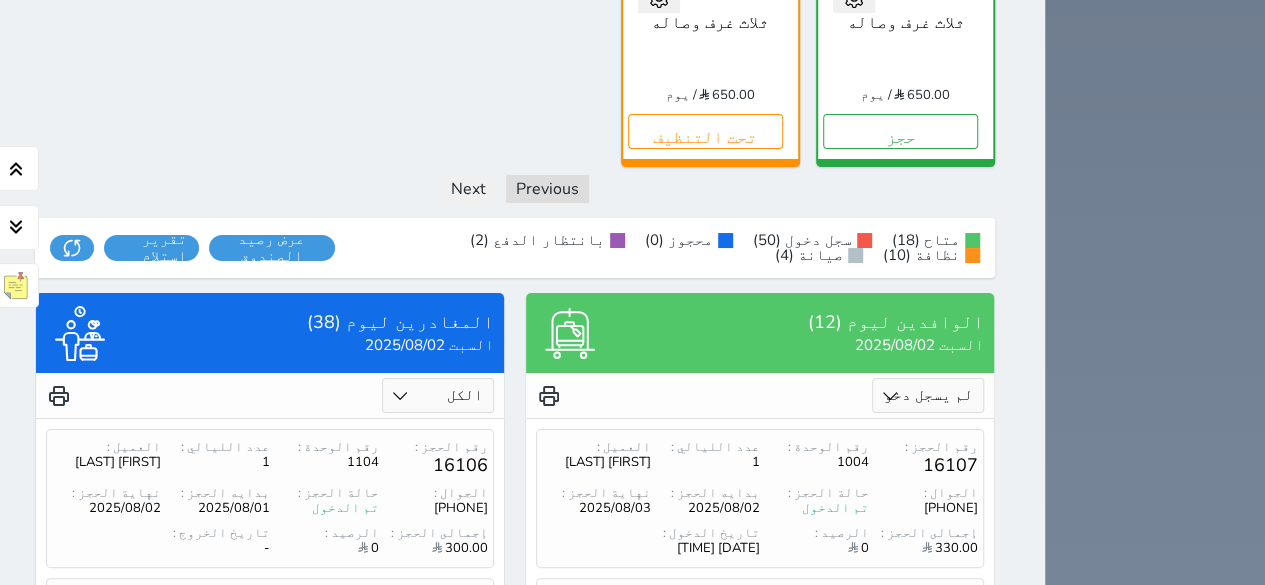 click on "الكل   لم يسجل دخول   تم الدخول" at bounding box center (928, 395) 